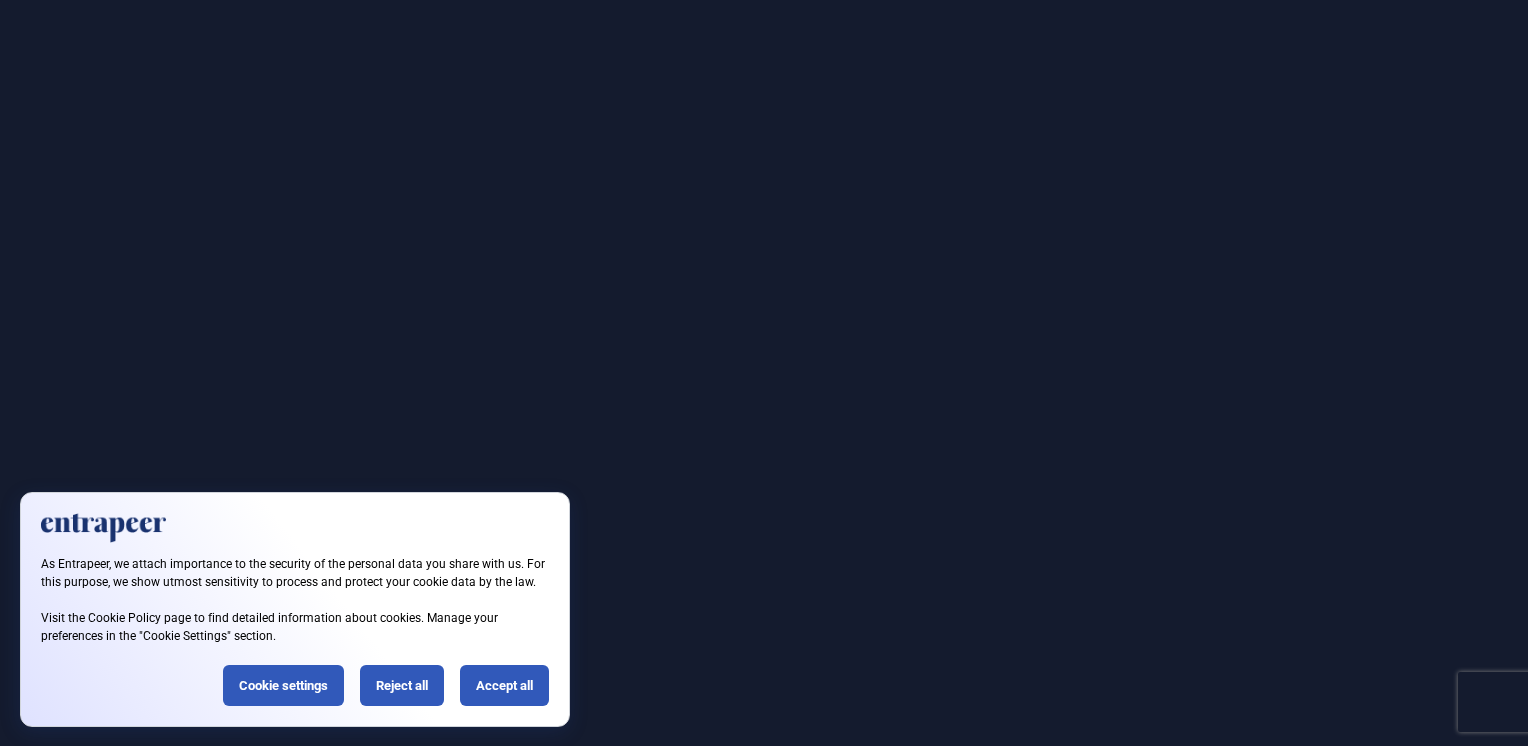 scroll, scrollTop: 0, scrollLeft: 0, axis: both 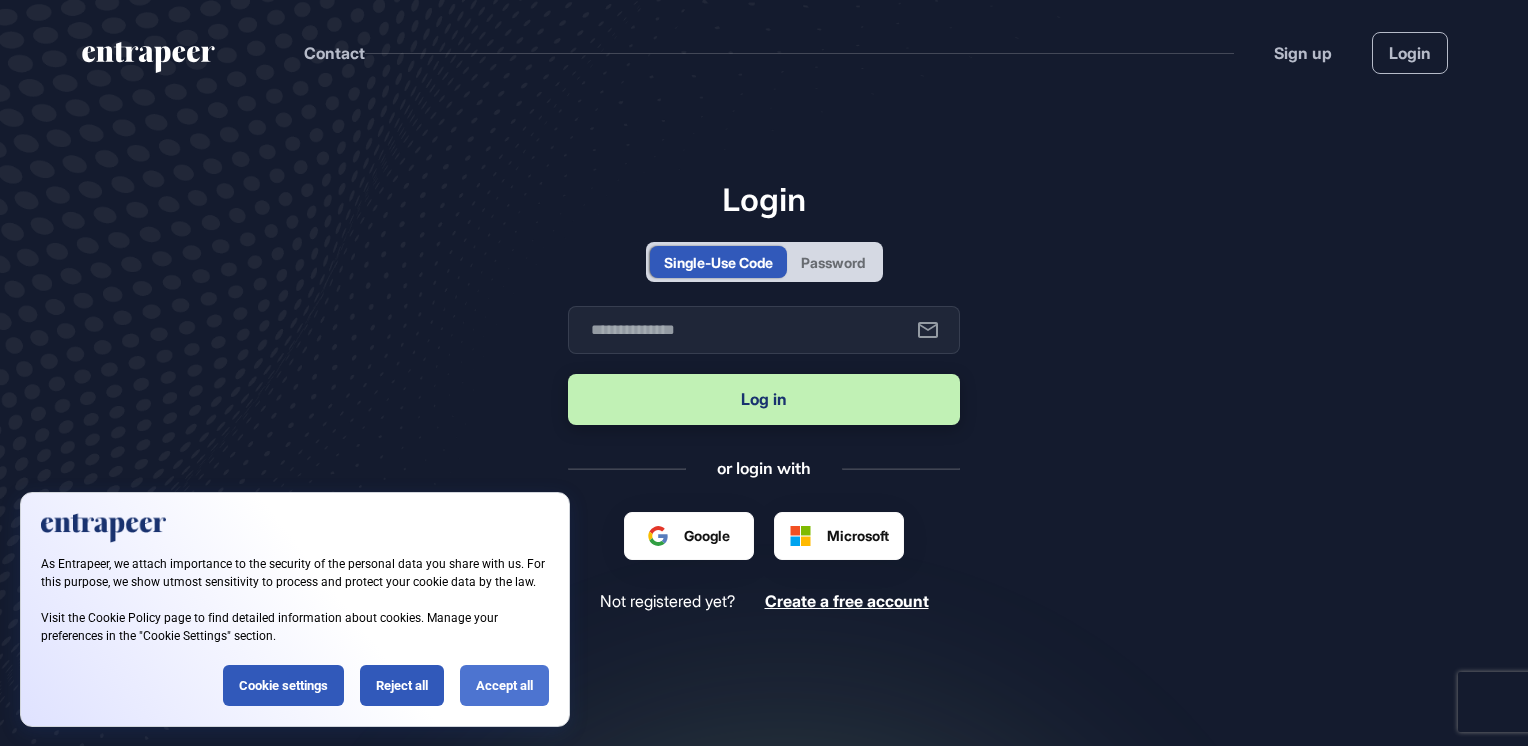 click on "Accept all" 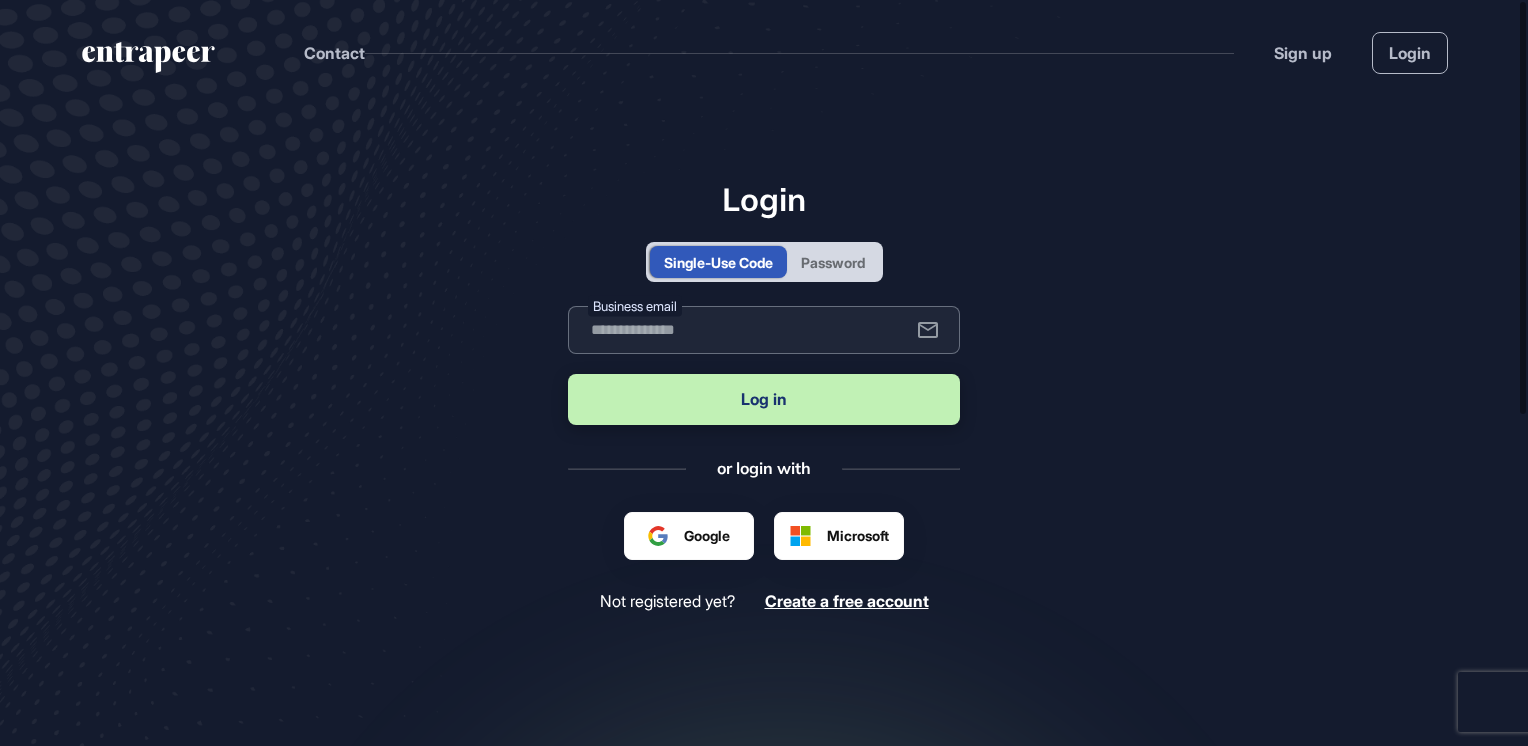 click at bounding box center (764, 330) 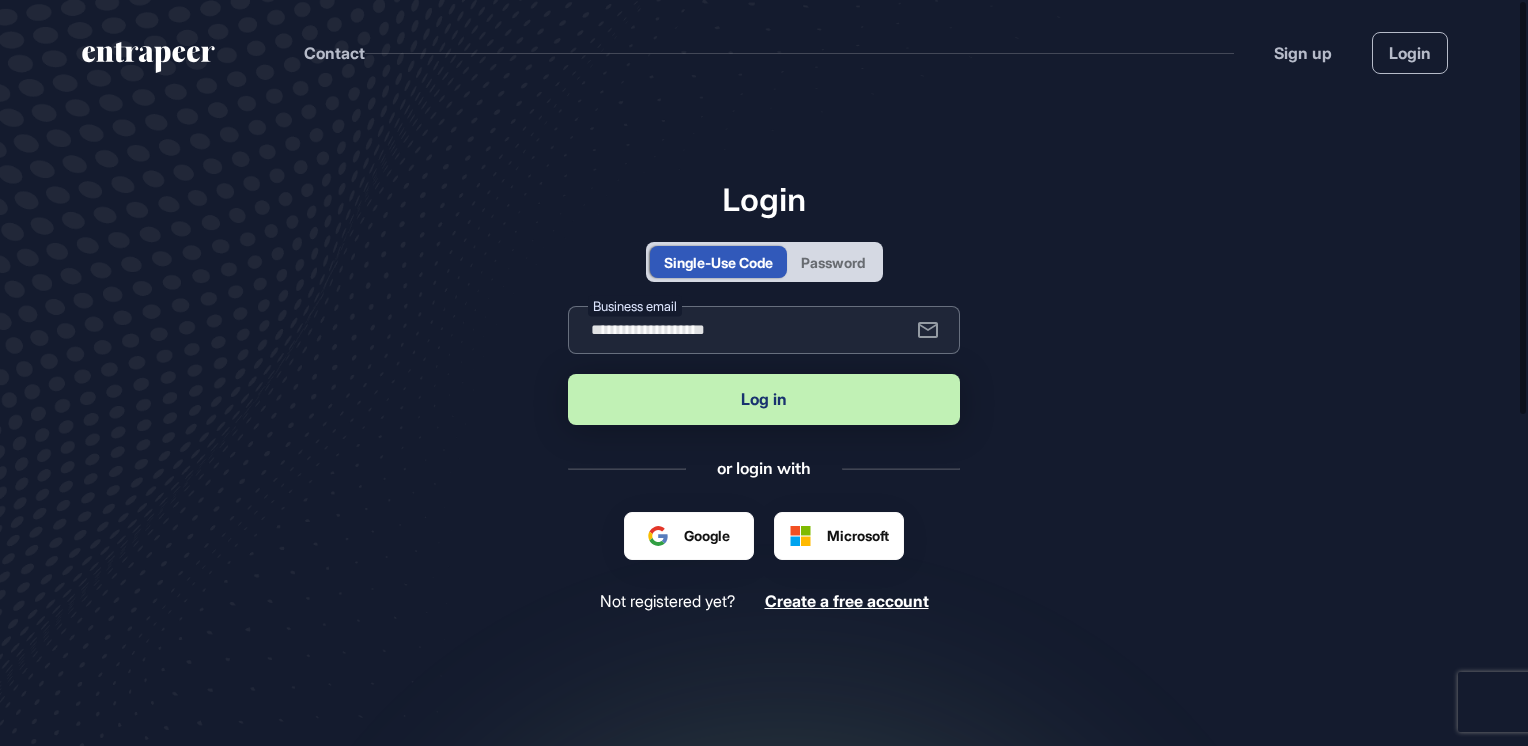 type on "**********" 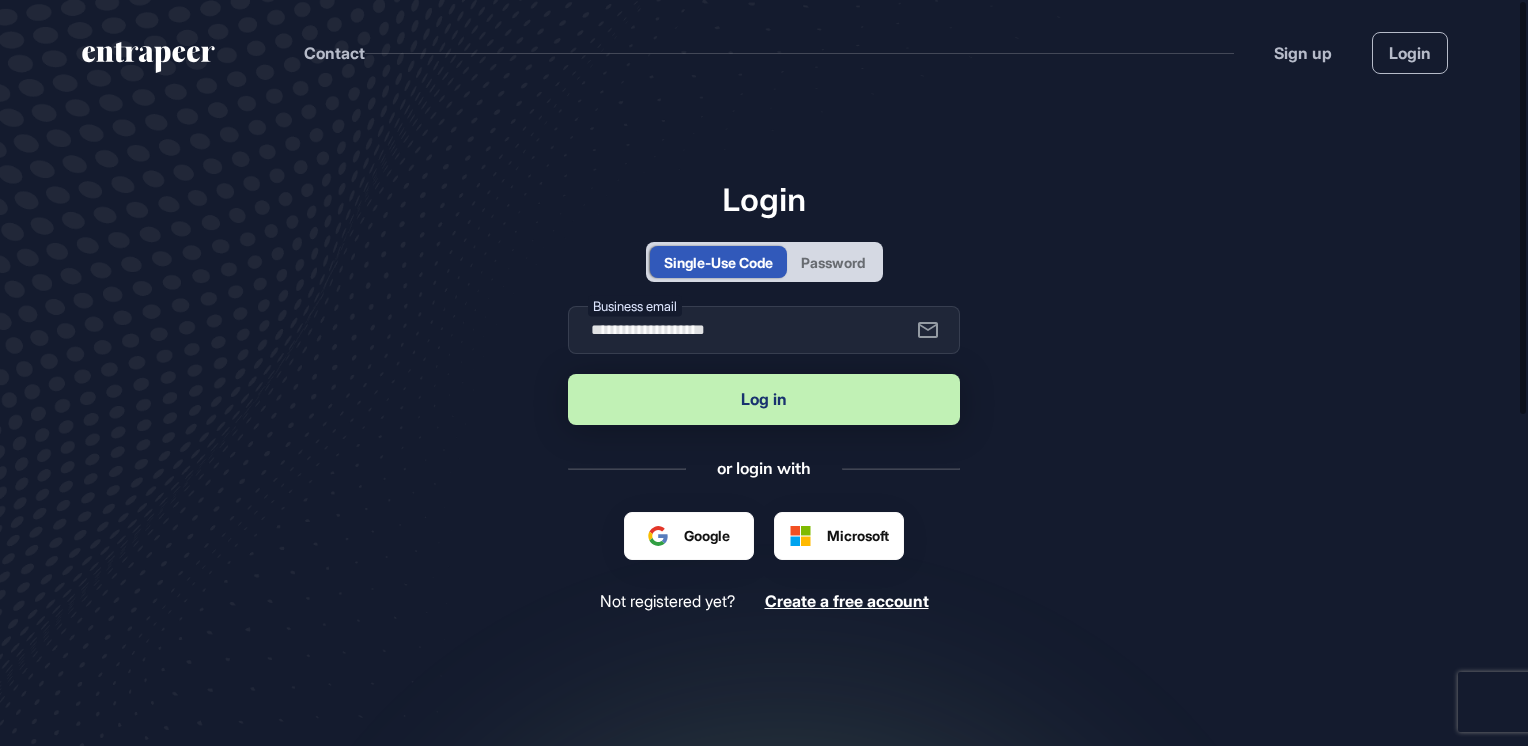 click on "Log in" at bounding box center (764, 399) 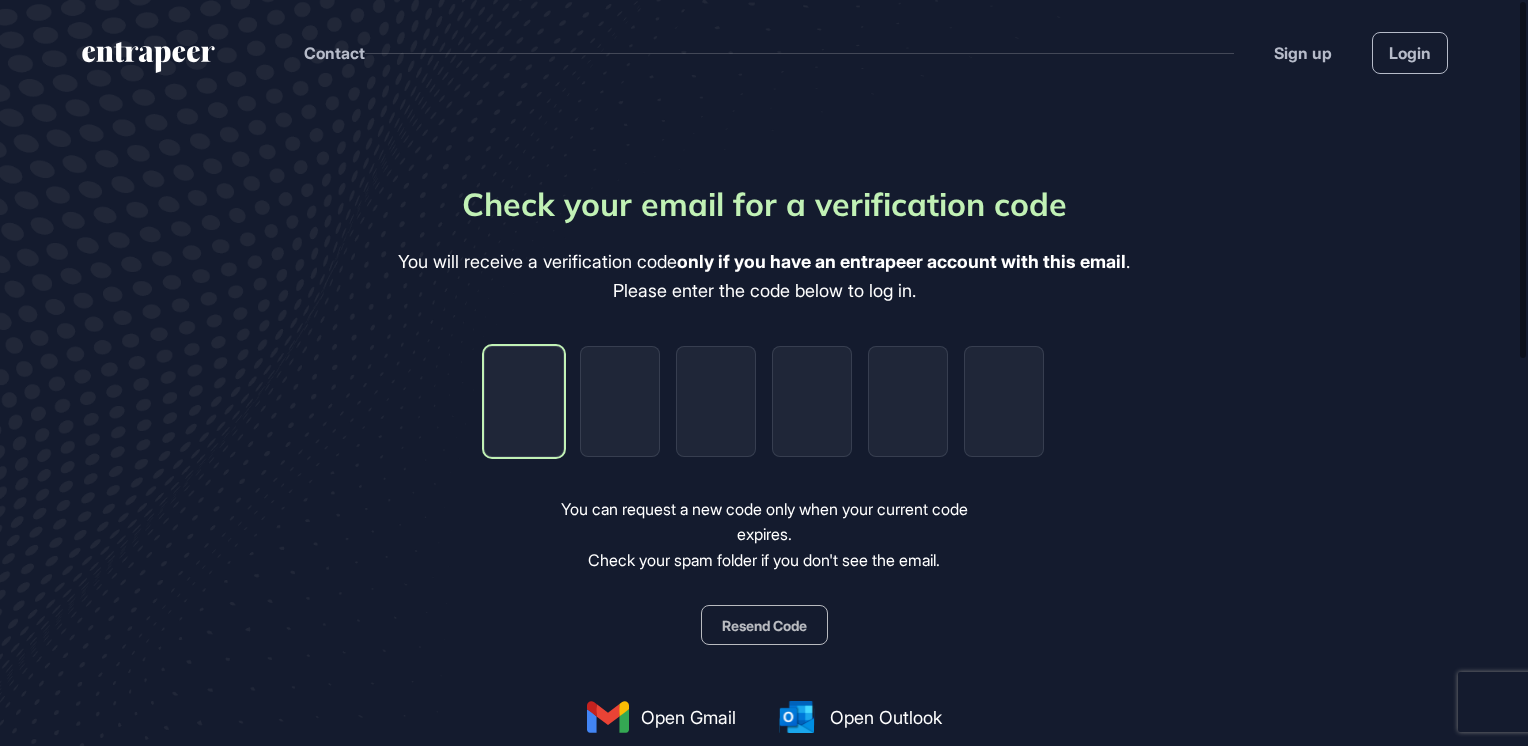 type on "*" 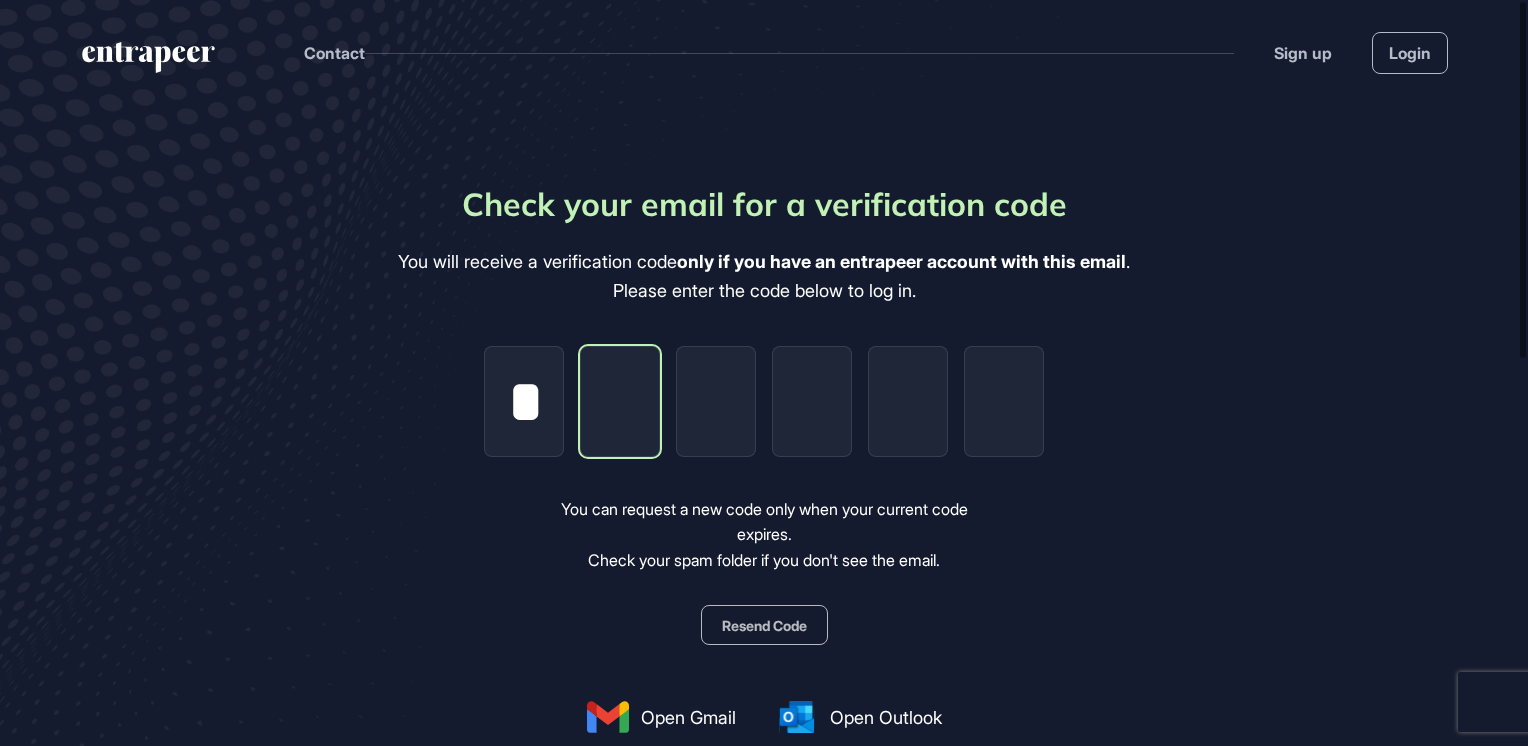 type on "*" 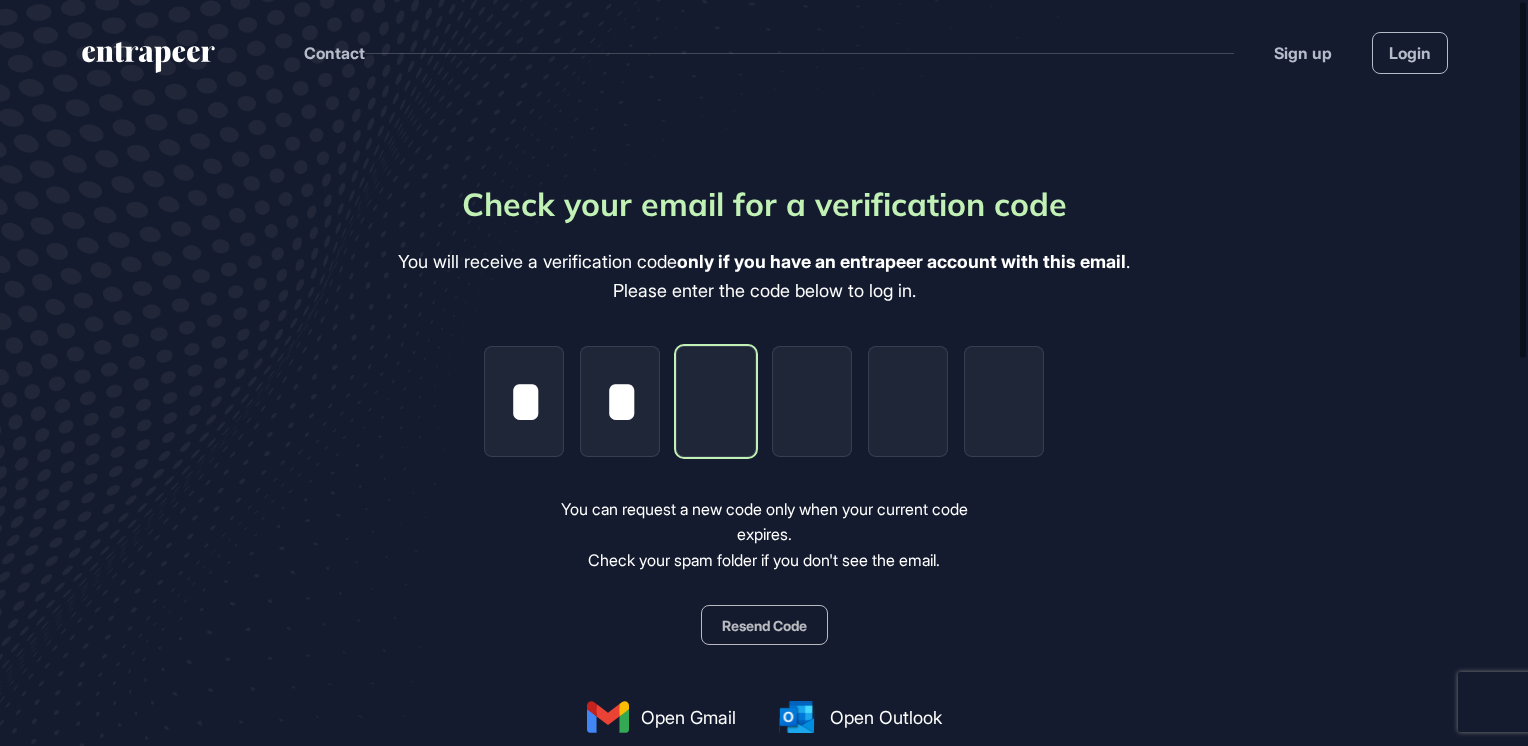 type on "*" 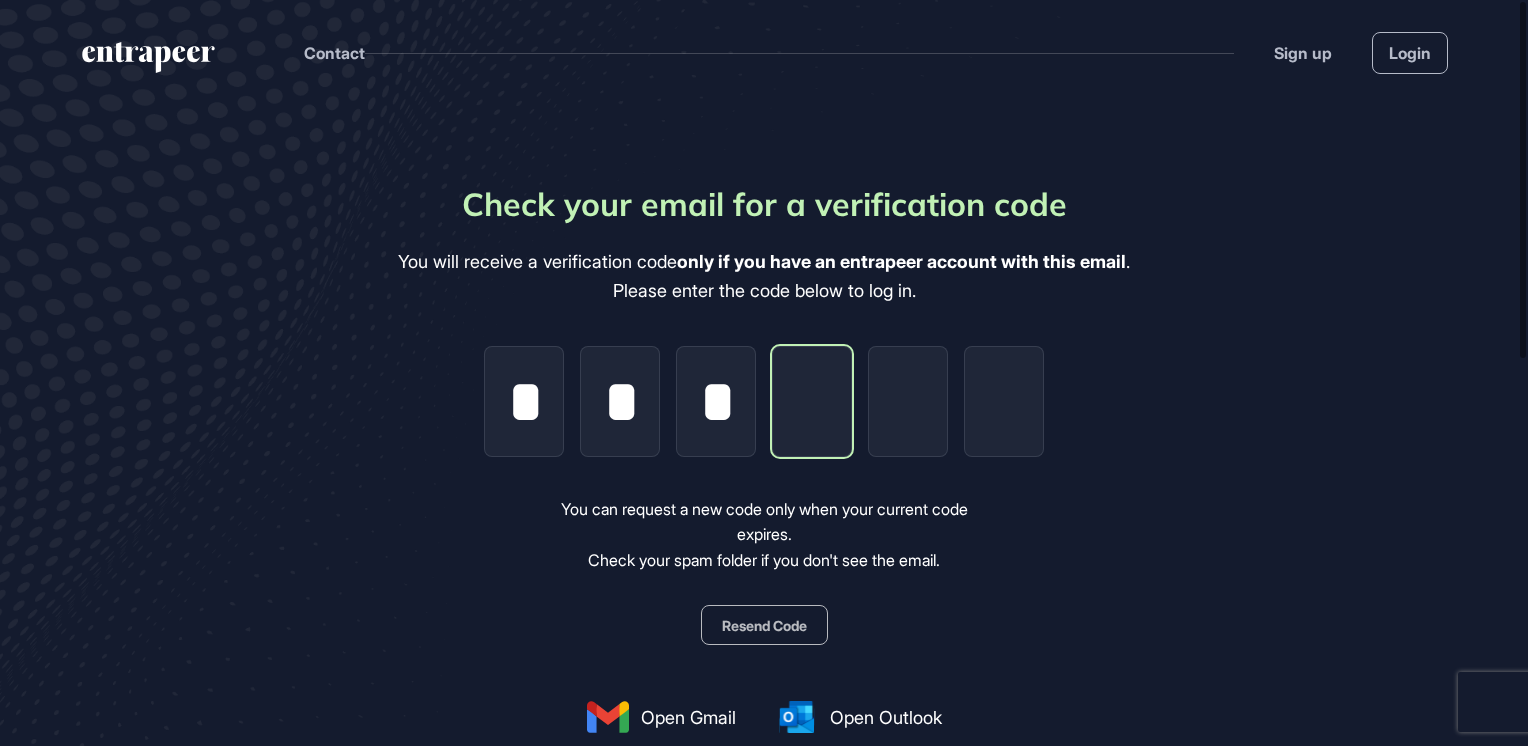 type on "*" 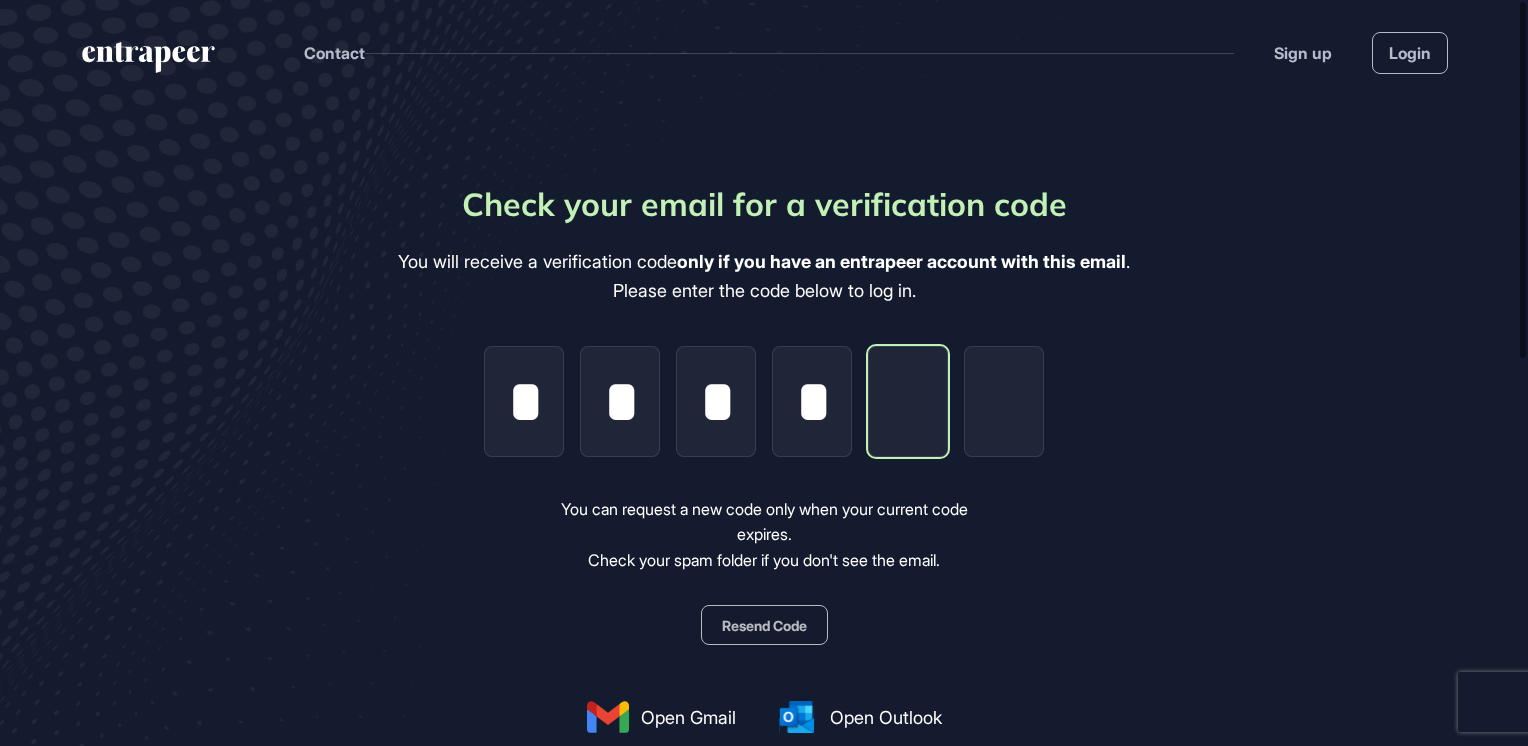 type on "*" 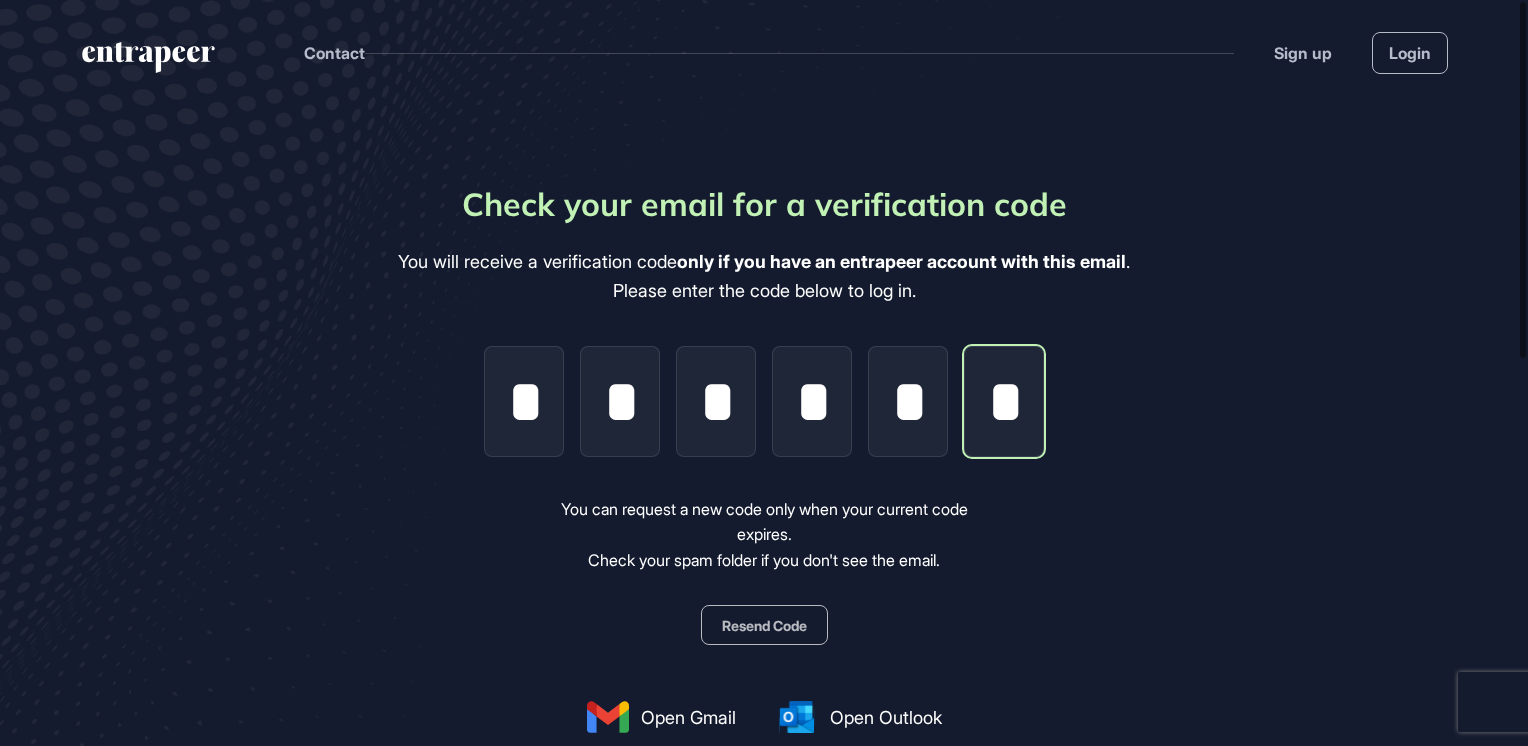 scroll, scrollTop: 0, scrollLeft: 4, axis: horizontal 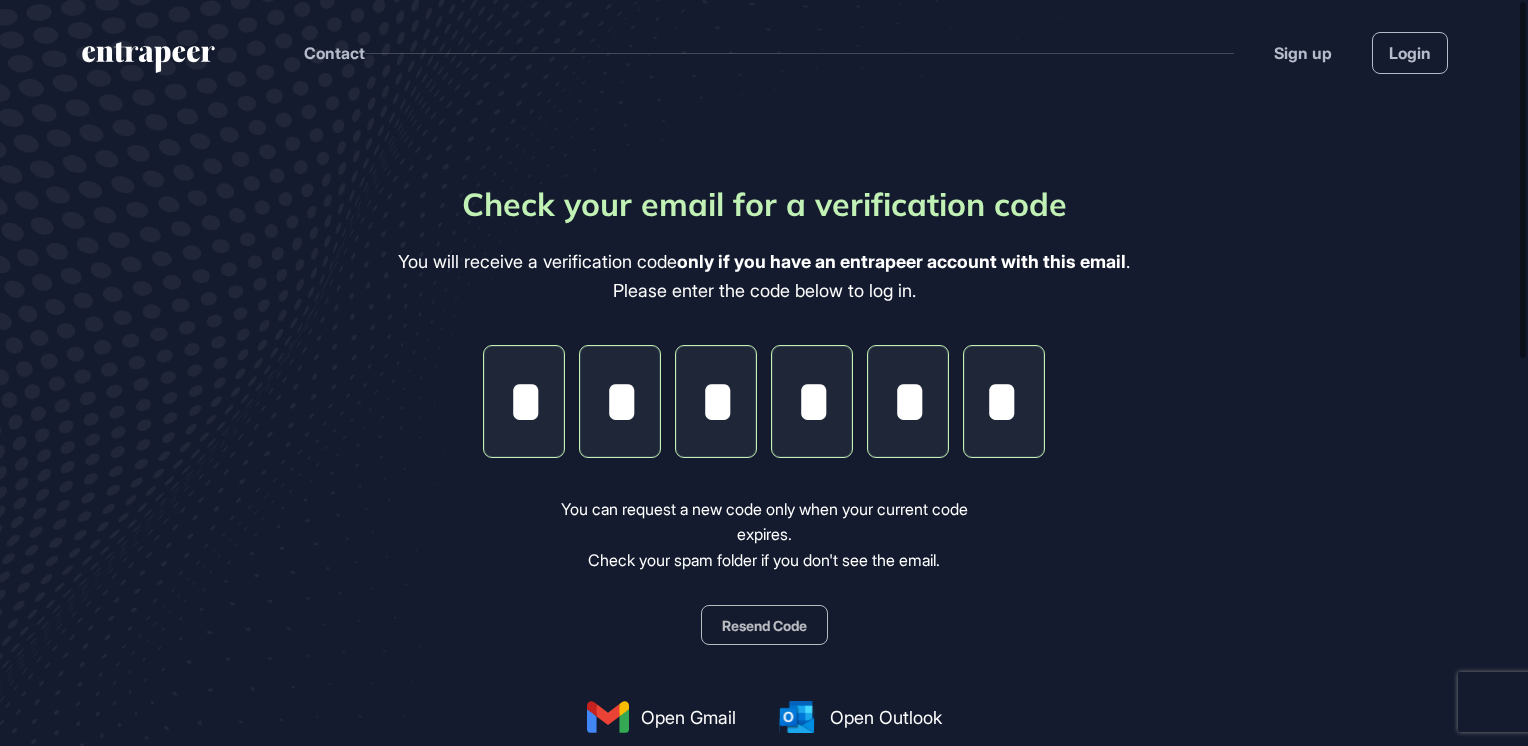 type on "*" 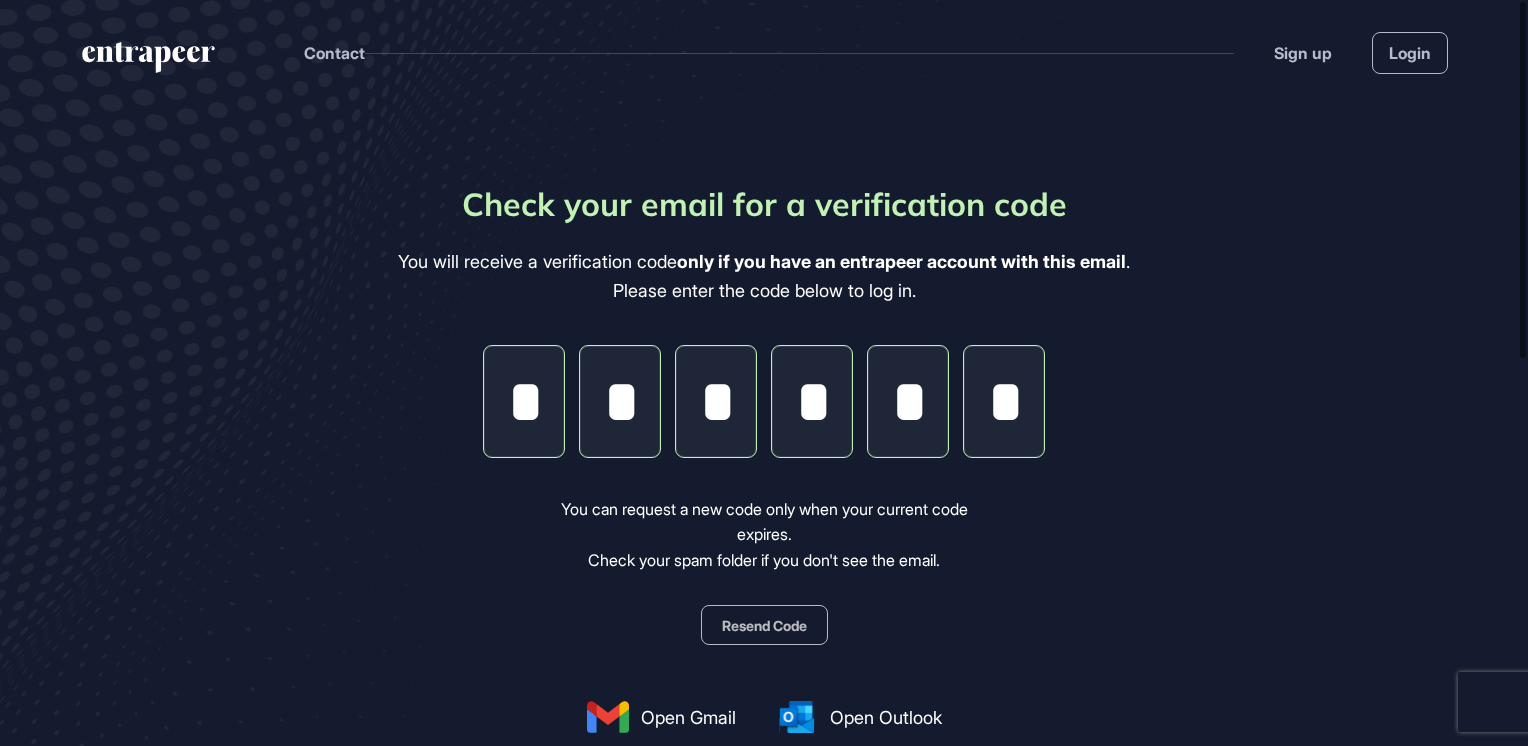 click on "Check your [EMAIL] for a verification code You will receive a verification code only if you have an entrapeer account with this email . Please enter the code below to log in. ****** You can request a new code only when your current code expires. Check your spam folder if you don't see the email. Resend Code Open Gmail Open Outlook Not registered yet?" 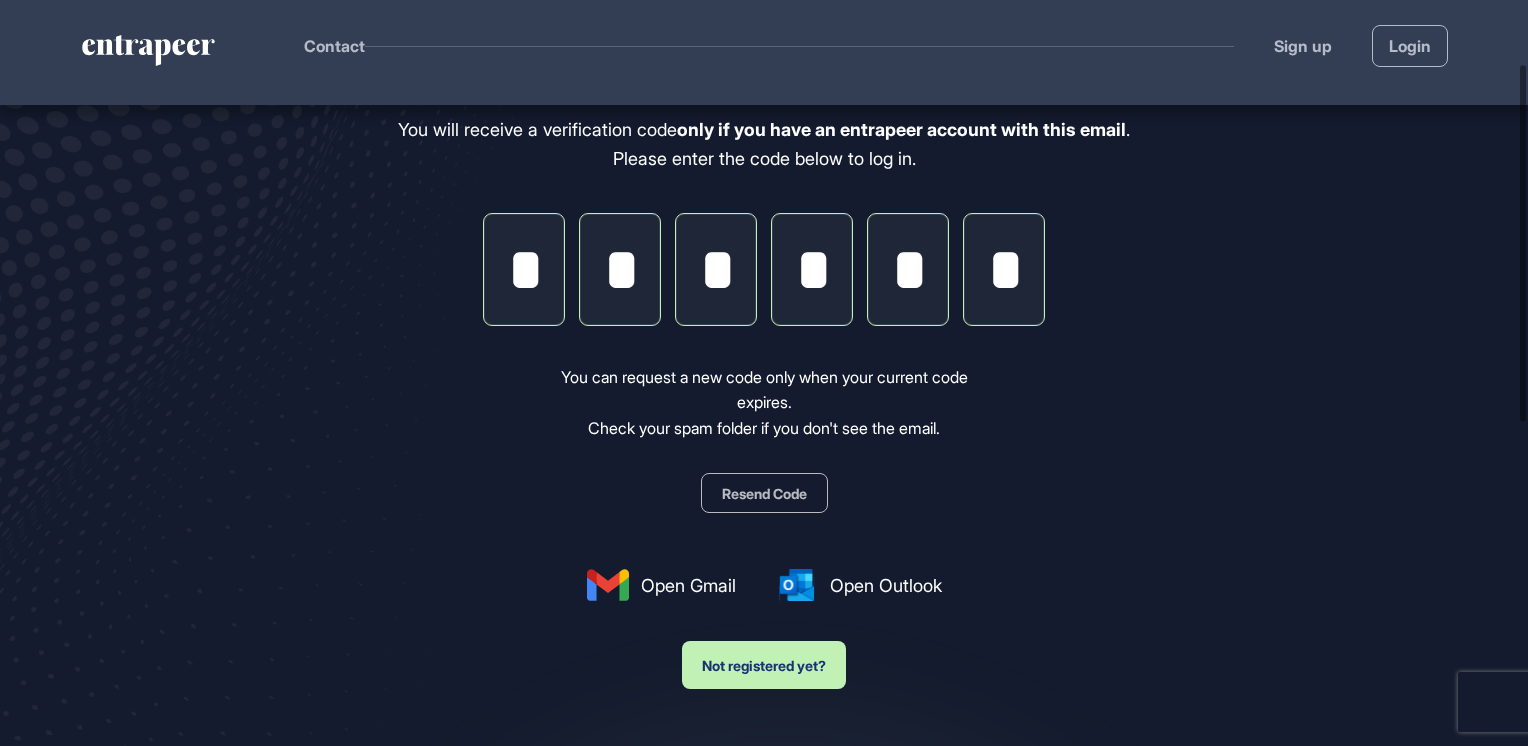 scroll, scrollTop: 200, scrollLeft: 0, axis: vertical 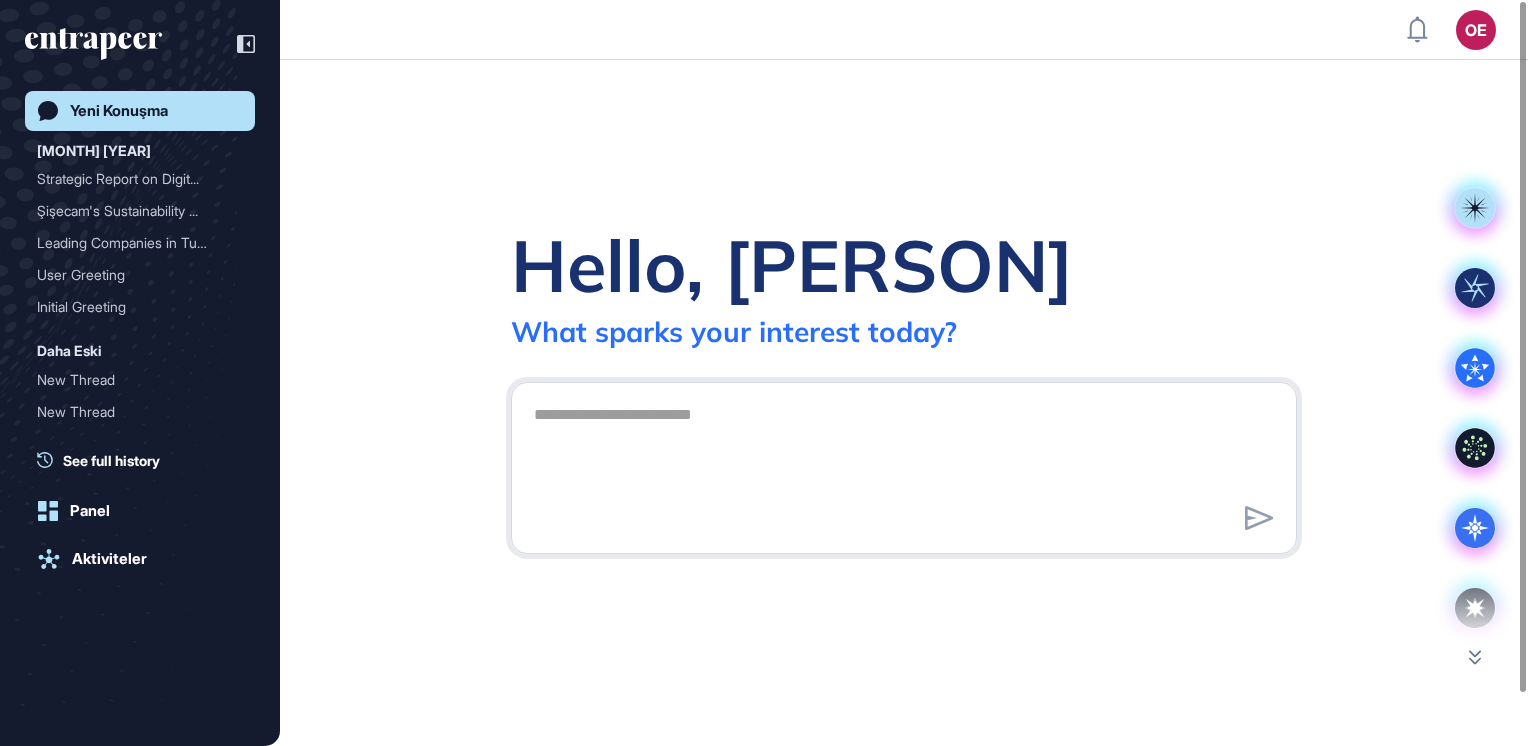 click on "Hello, Onur What sparks your interest today?" 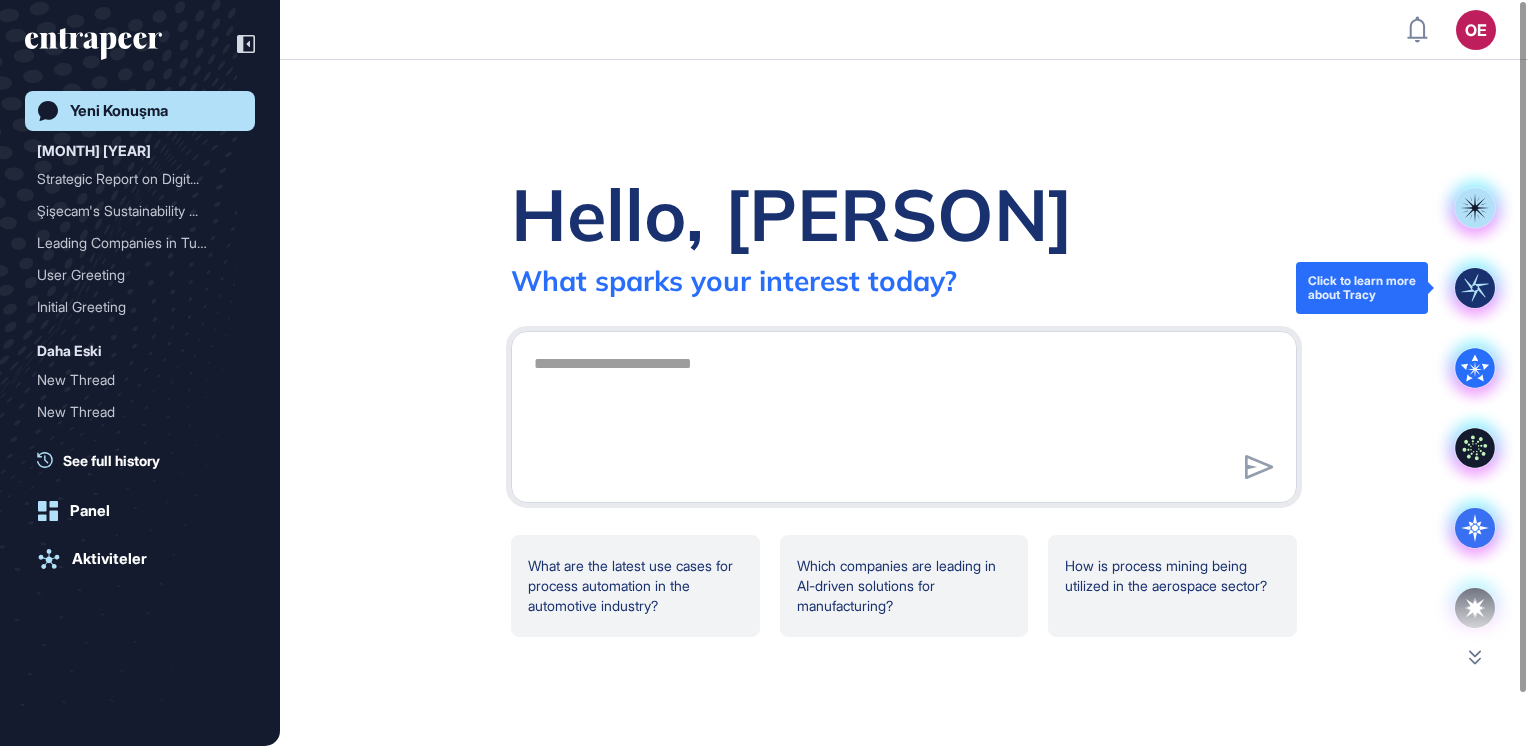 click 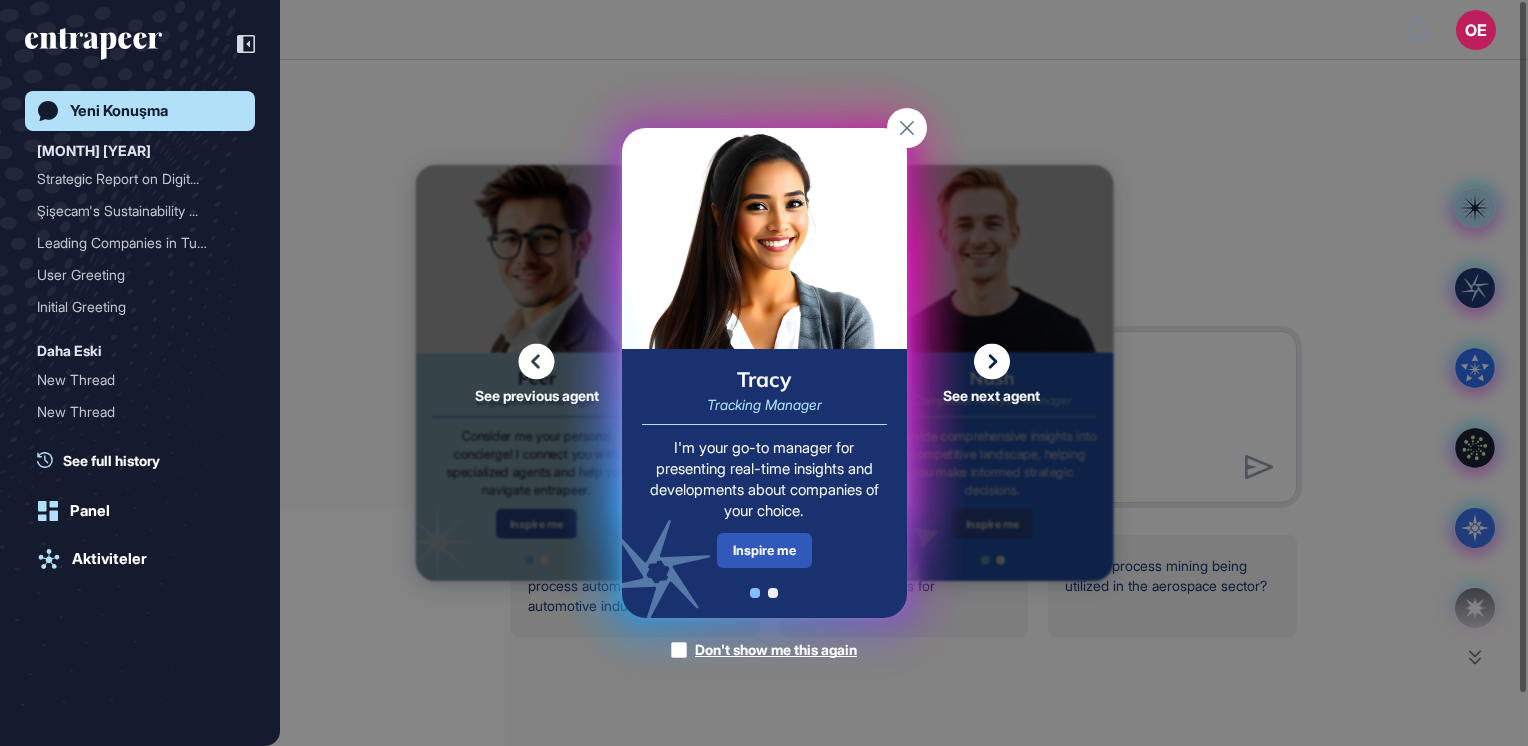 click 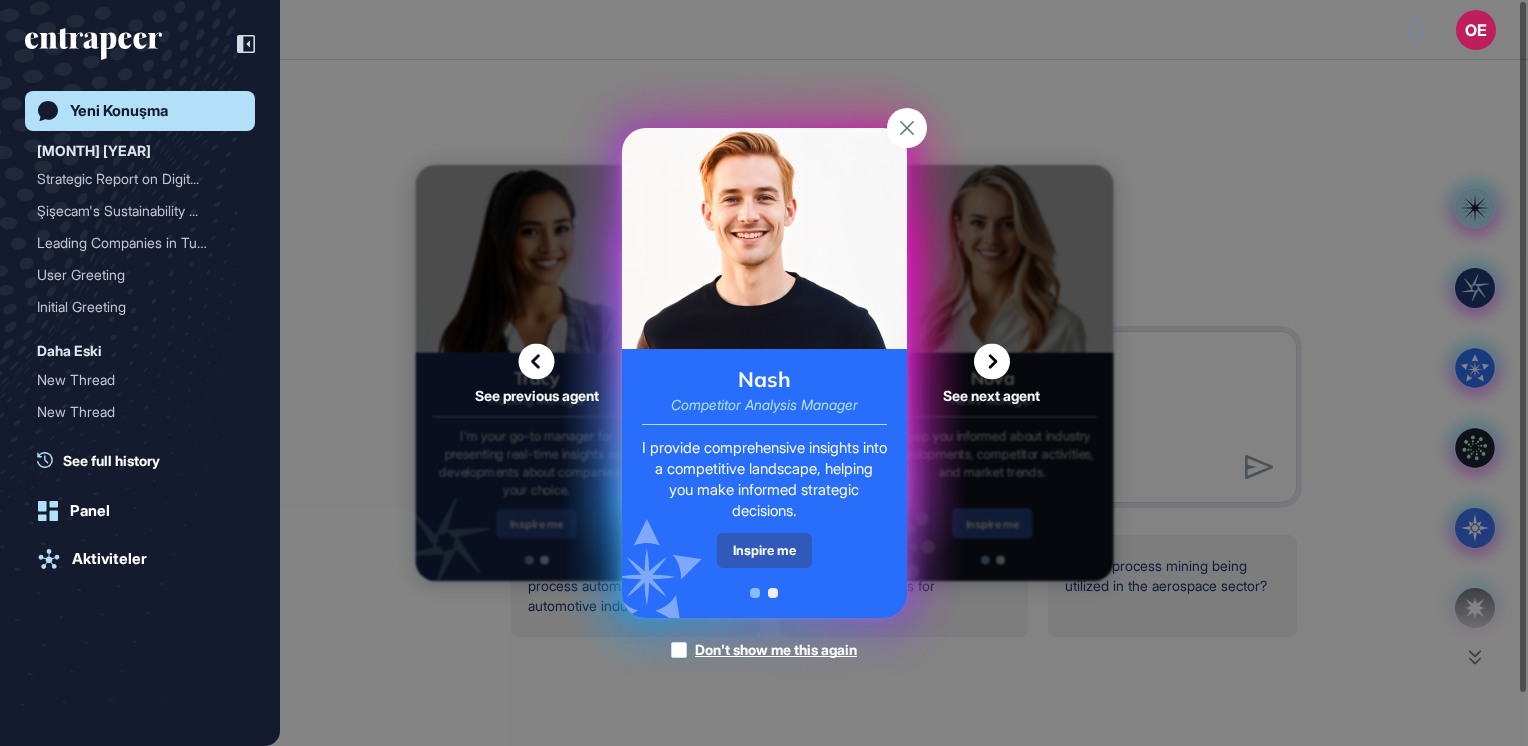 click 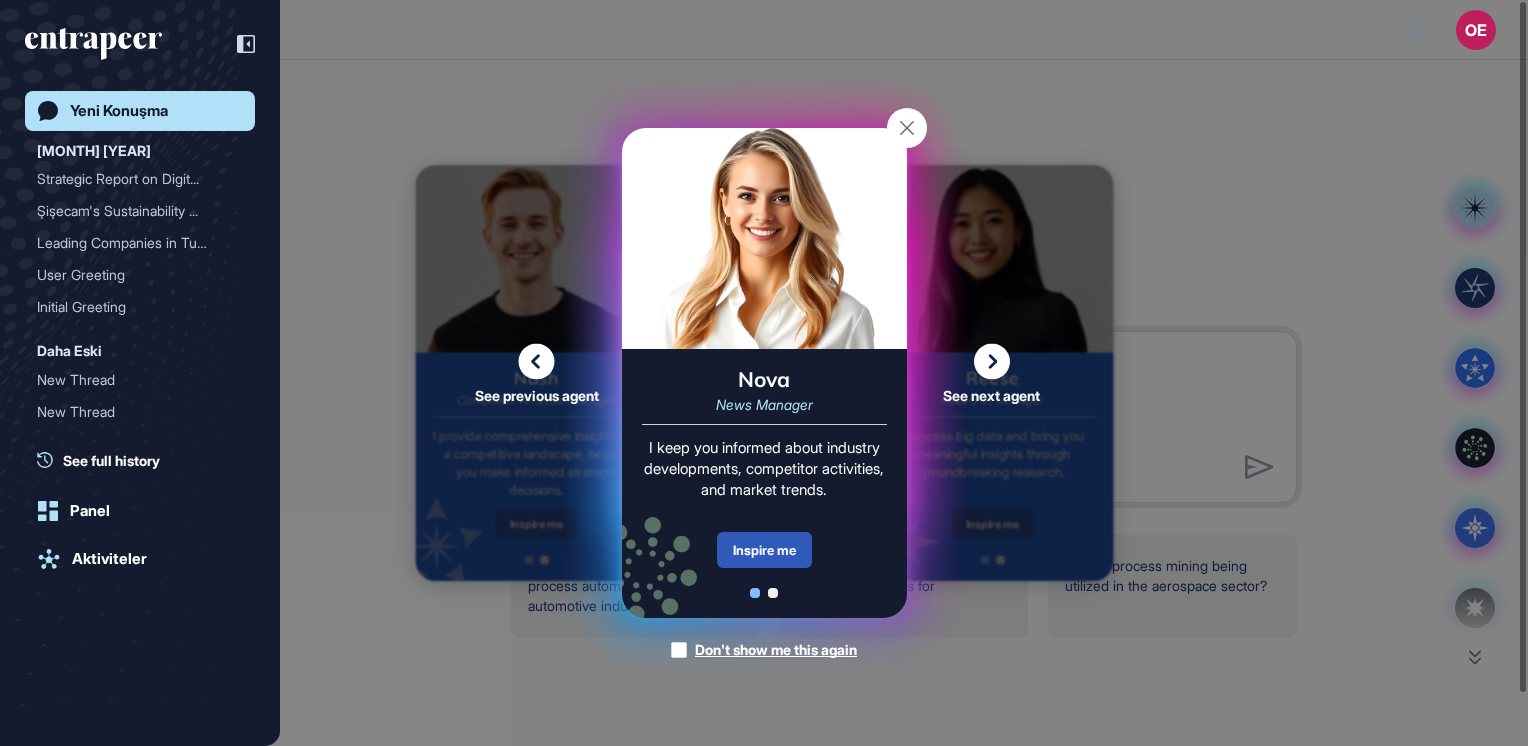 click 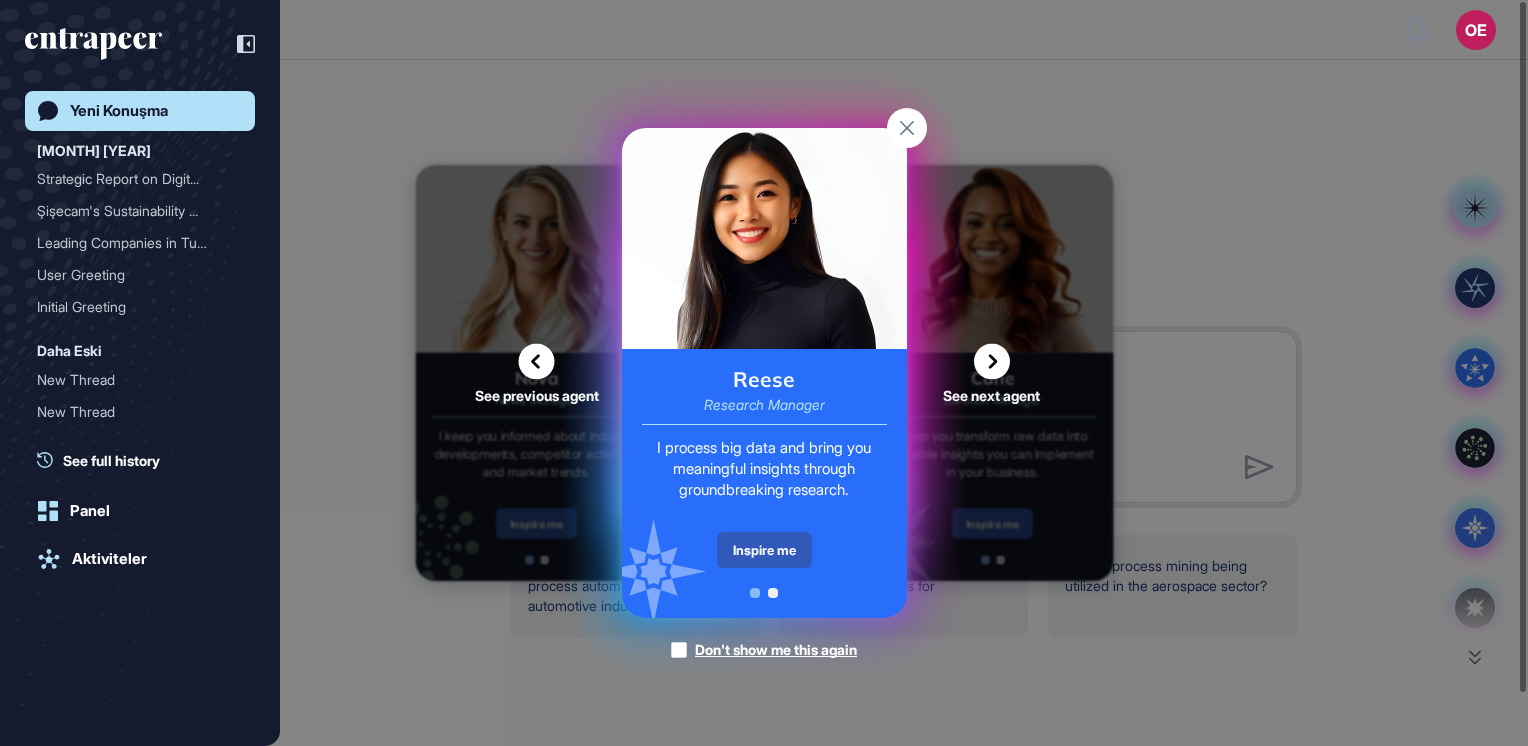 click 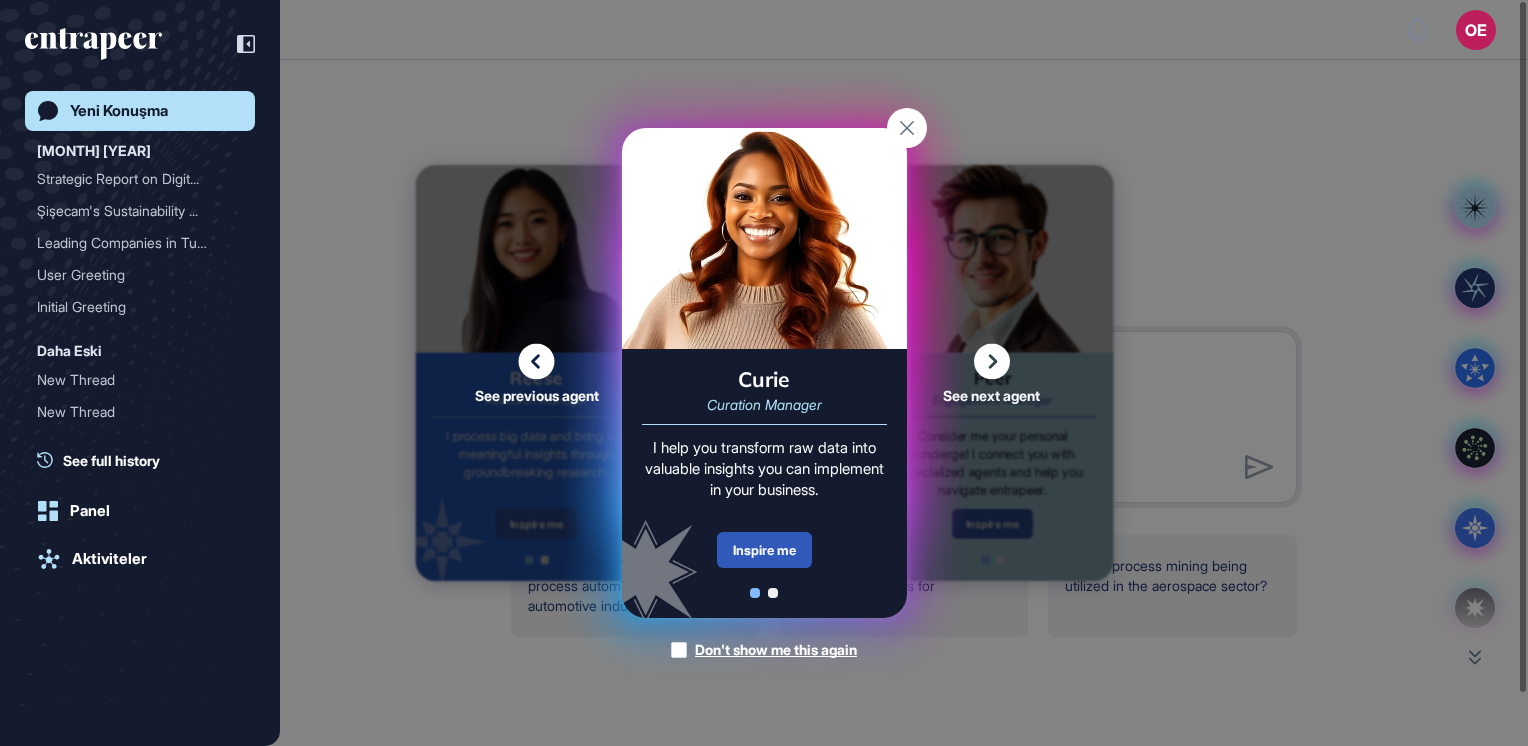 click 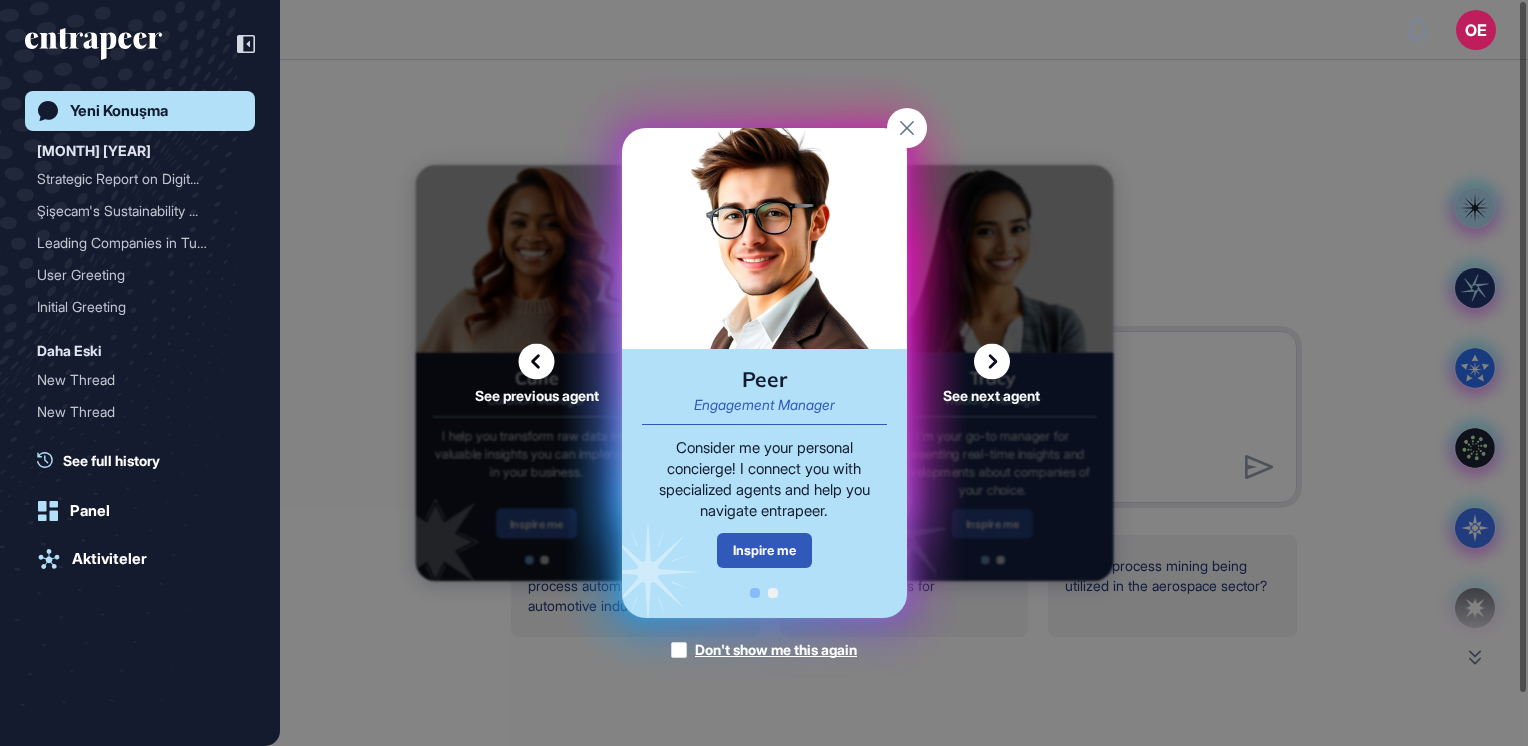 click 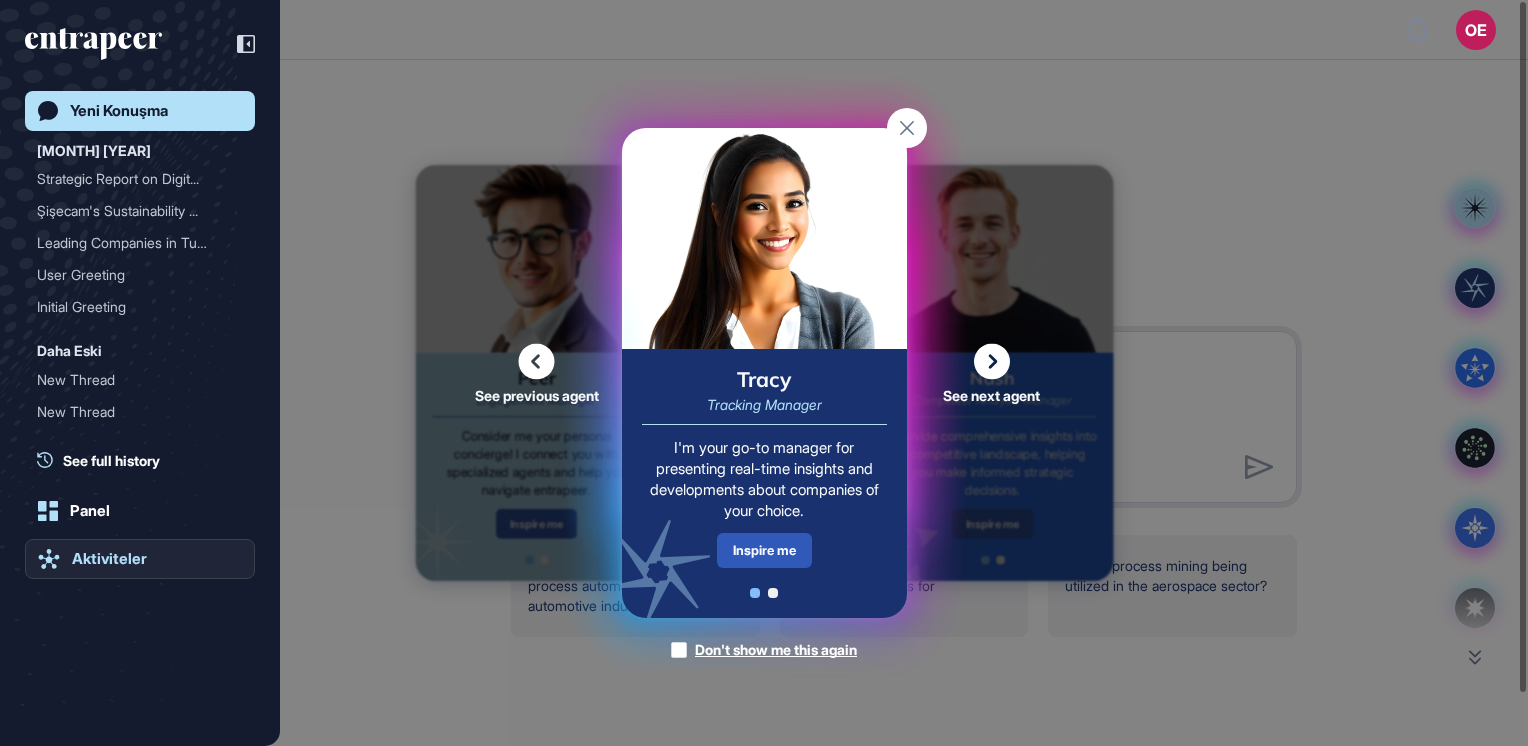 click on "Aktiviteler" 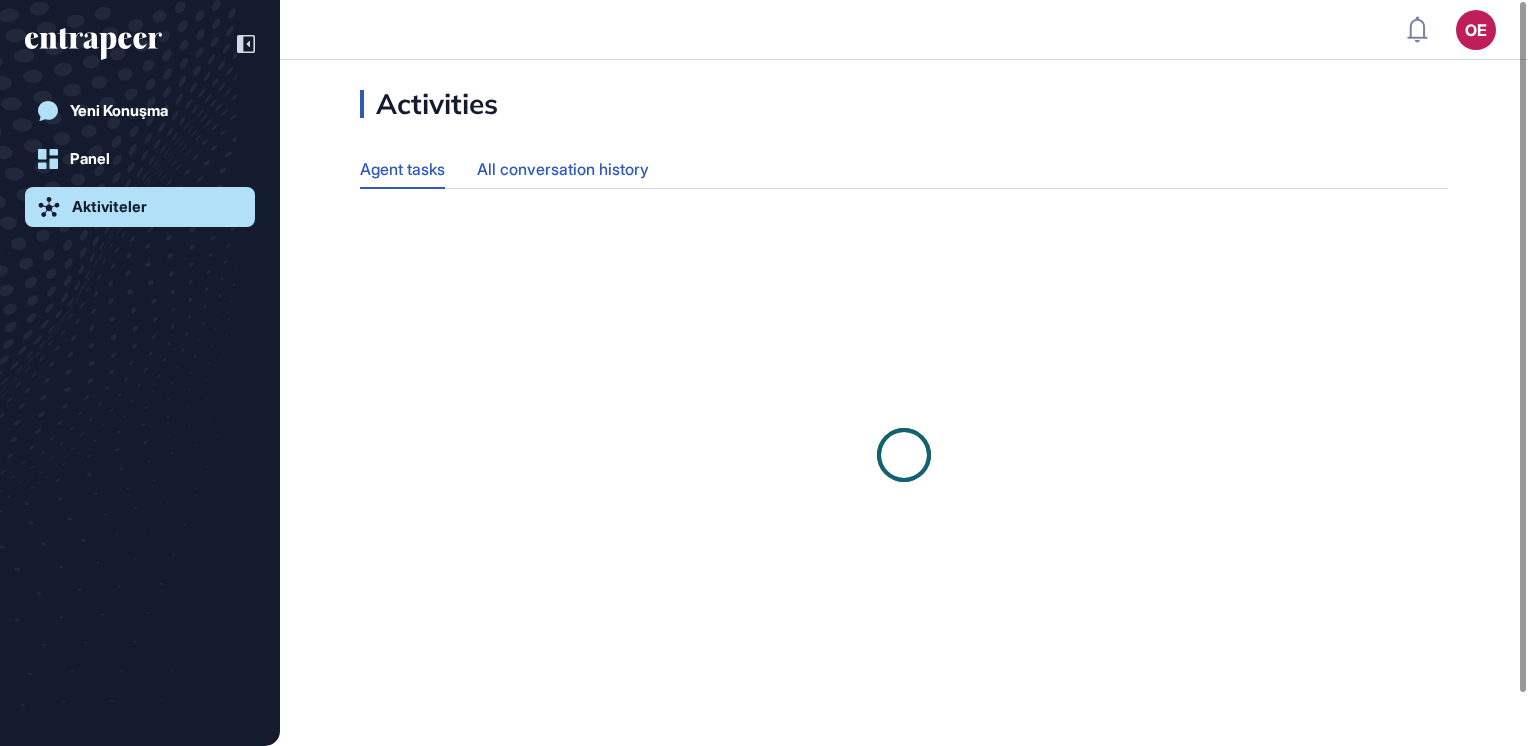 click on "All conversation history" at bounding box center (563, 169) 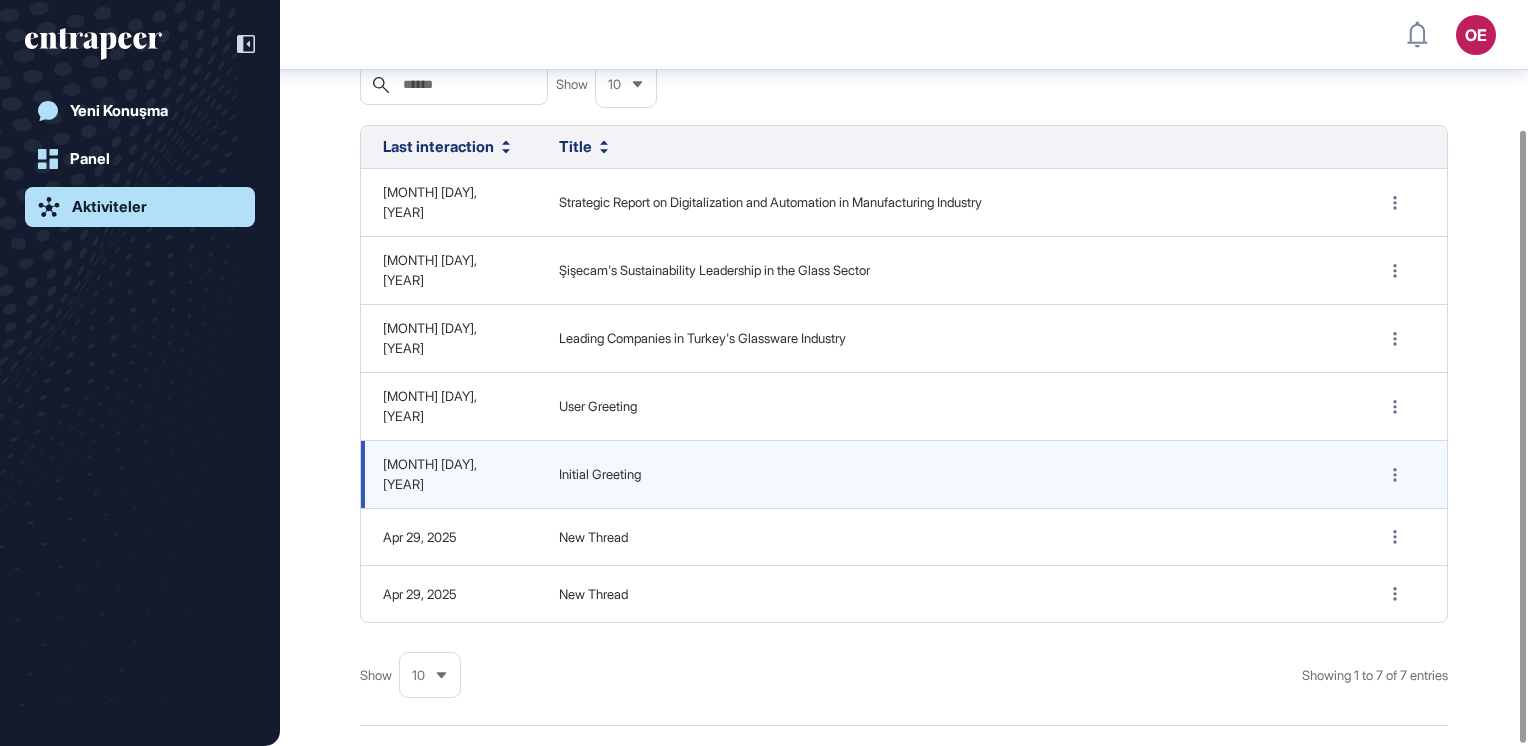 scroll, scrollTop: 158, scrollLeft: 0, axis: vertical 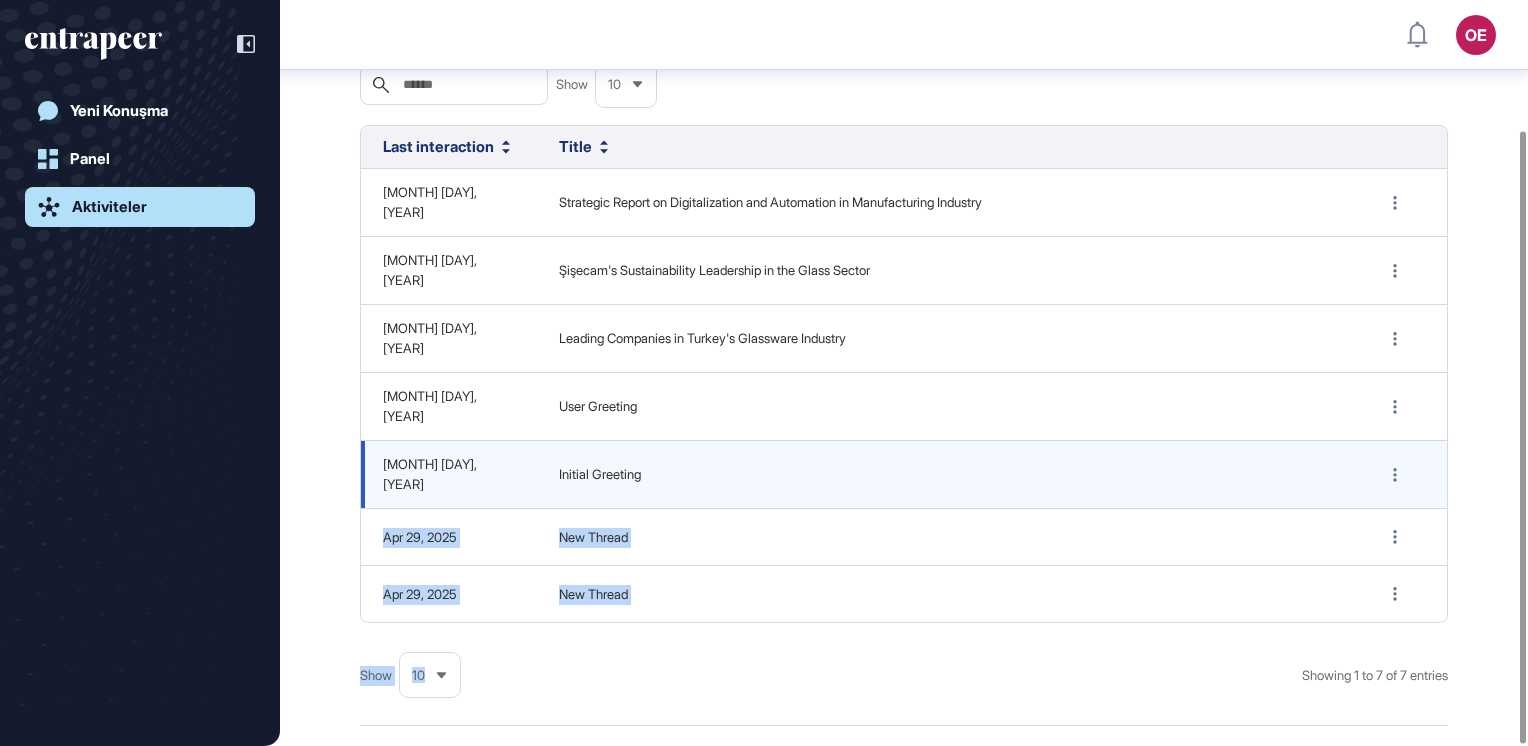 drag, startPoint x: 656, startPoint y: 618, endPoint x: 662, endPoint y: 418, distance: 200.08998 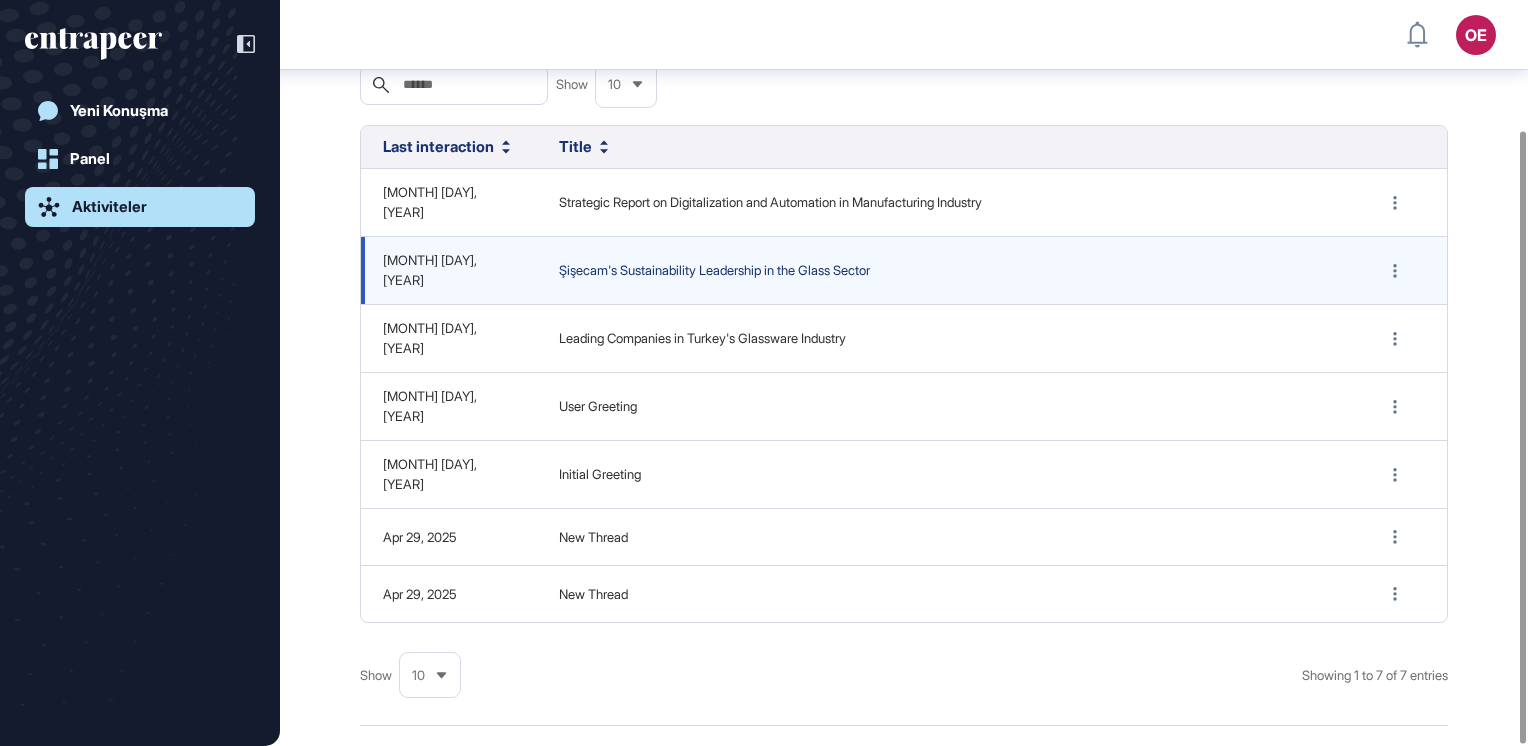 click on "Şişecam's Sustainability Leadership in the Glass Sector" at bounding box center (948, 271) 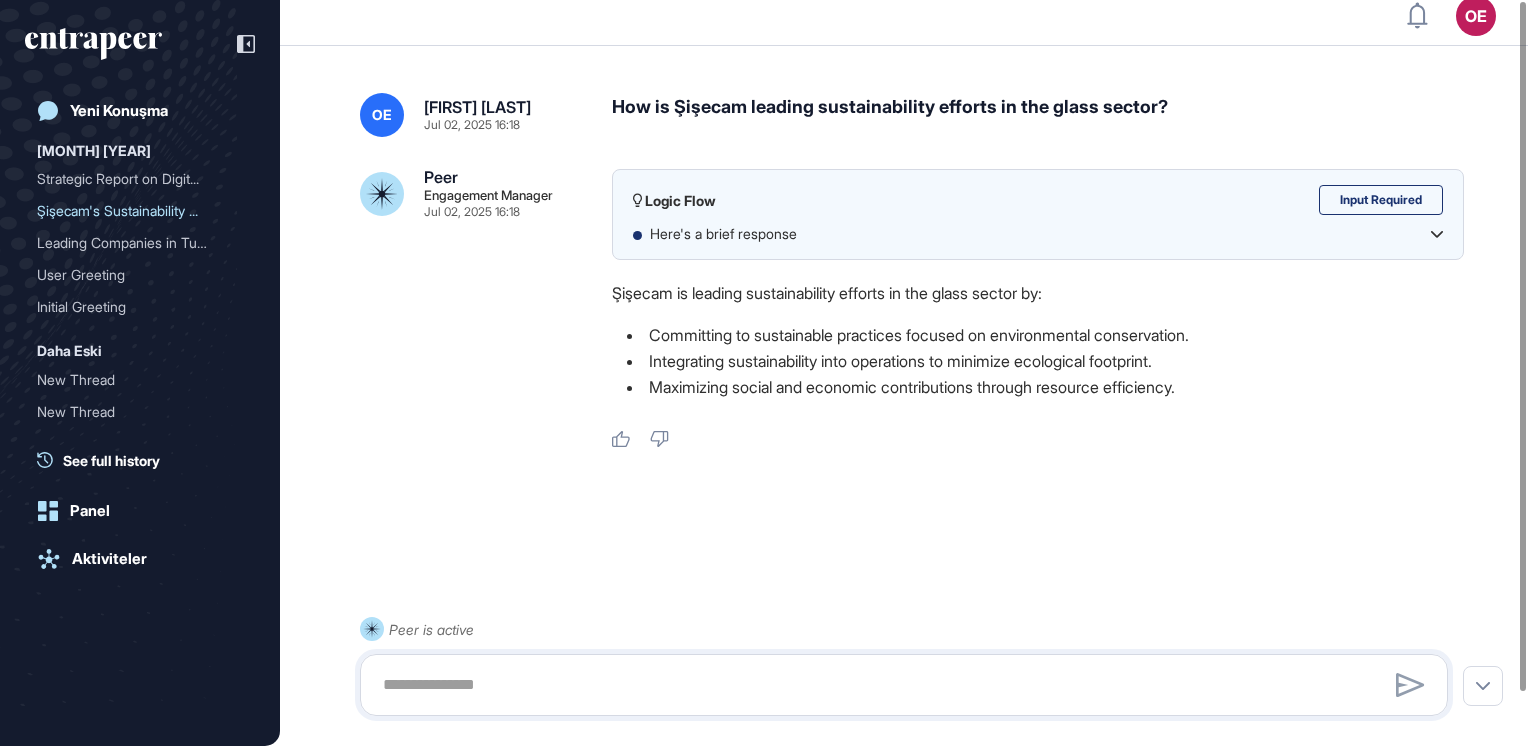 scroll, scrollTop: 0, scrollLeft: 0, axis: both 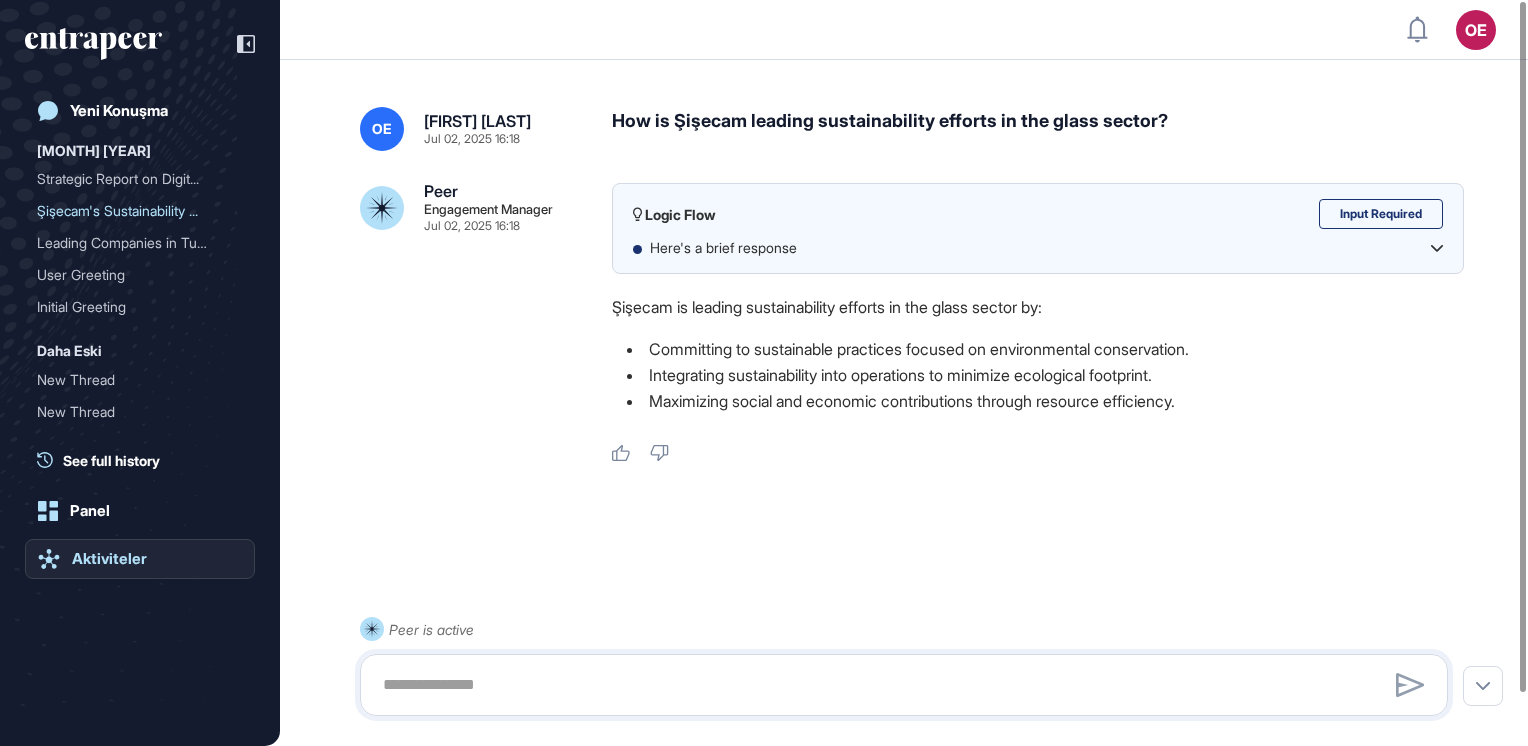 click on "Aktiviteler" at bounding box center (109, 559) 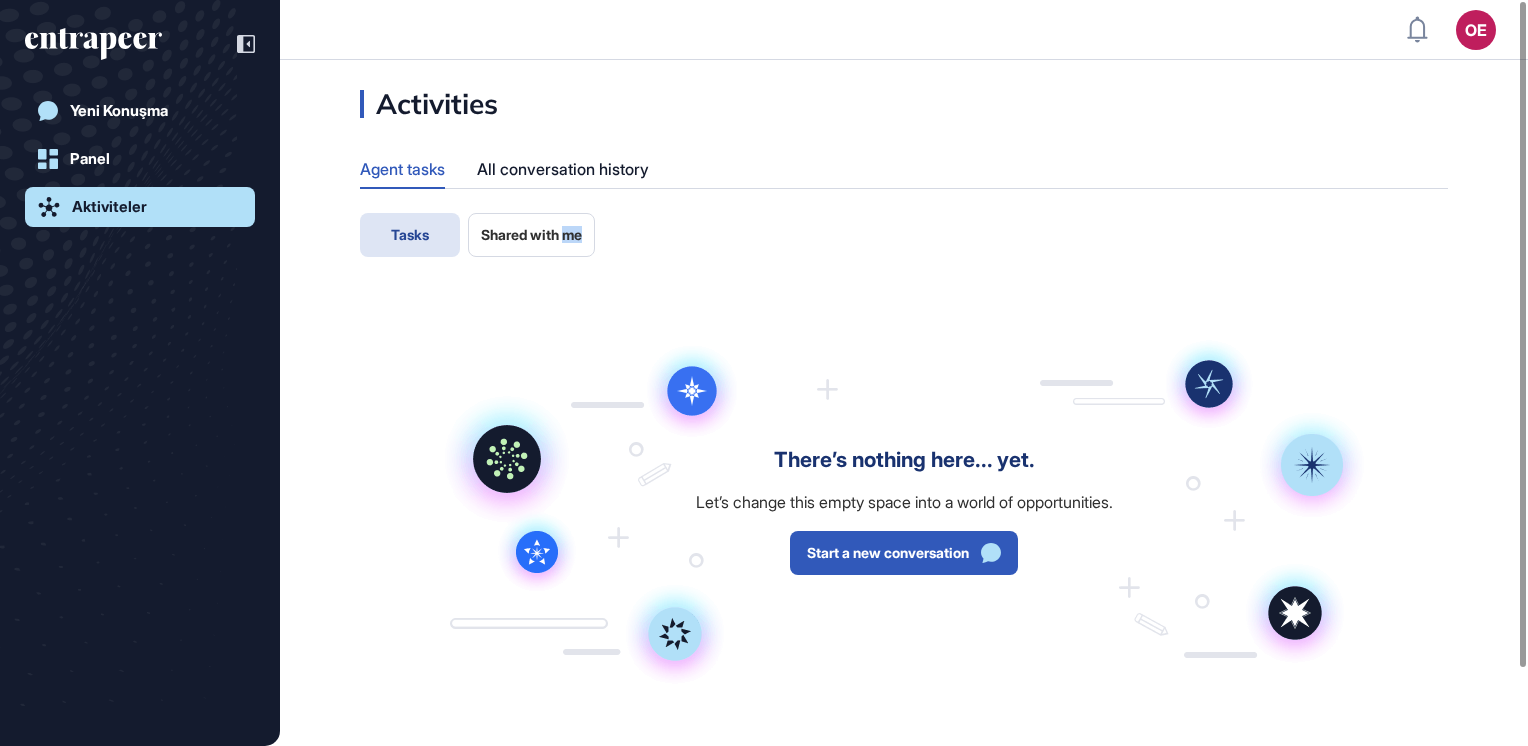 drag, startPoint x: 784, startPoint y: 263, endPoint x: 569, endPoint y: 244, distance: 215.8379 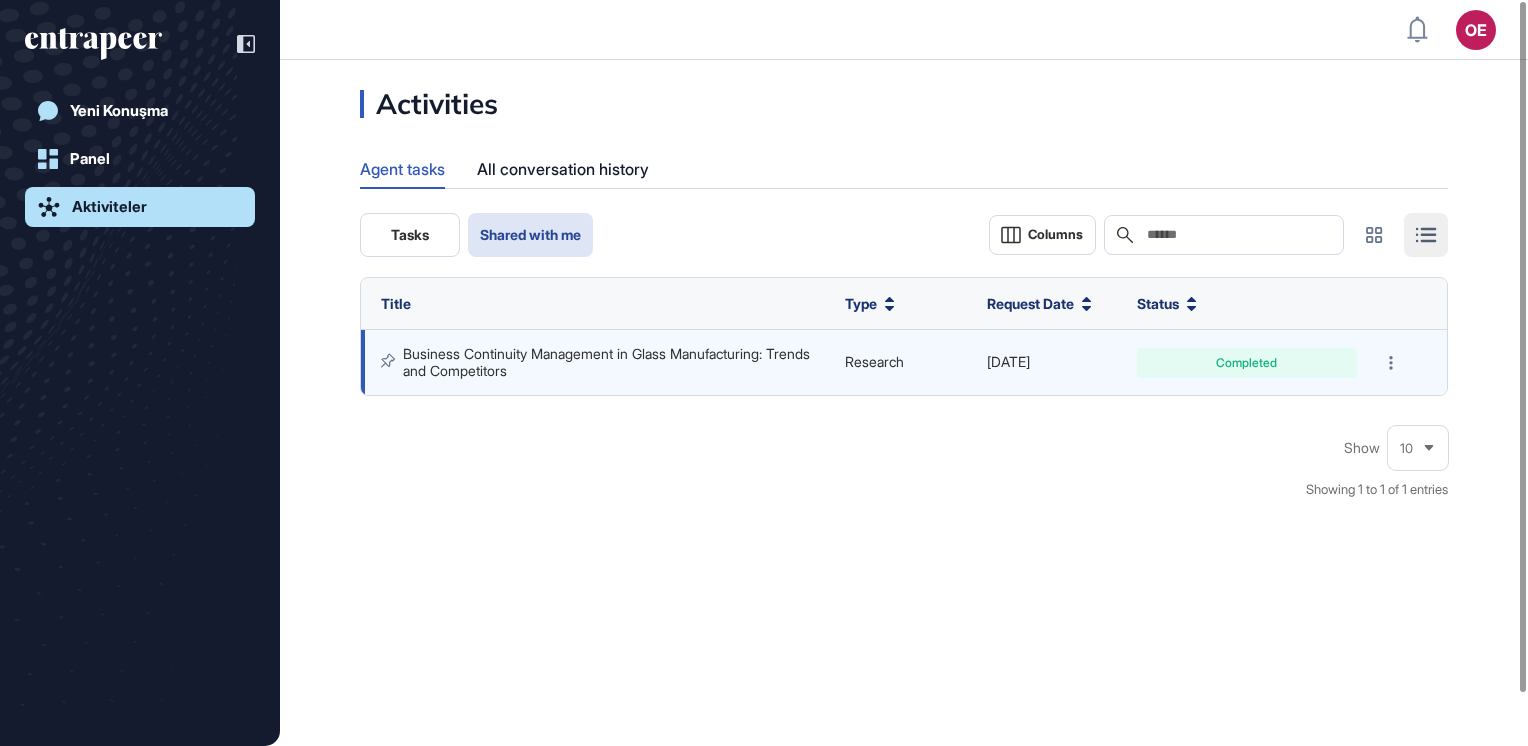 click on "Business Continuity Management in Glass Manufacturing: Trends and Competitors" 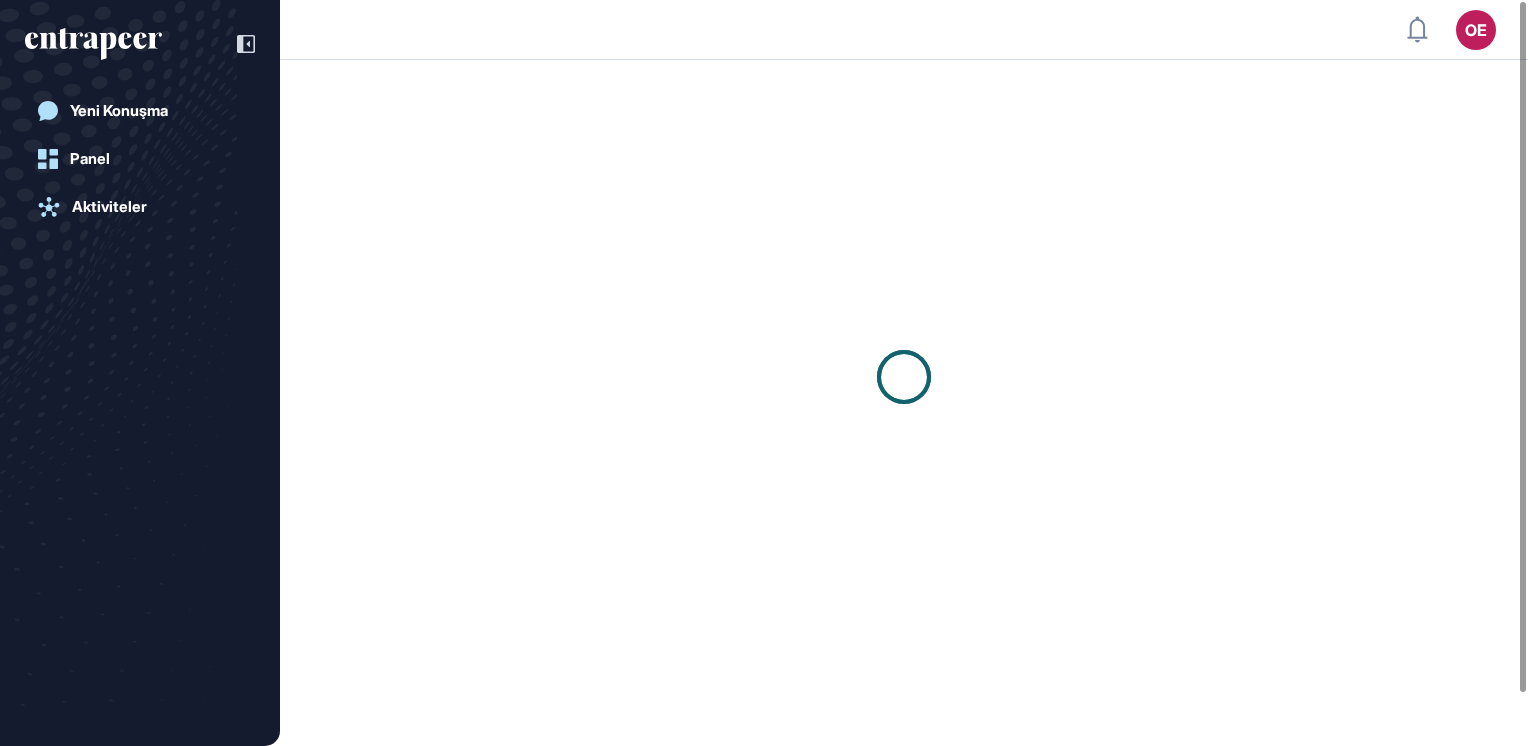 click at bounding box center (904, 377) 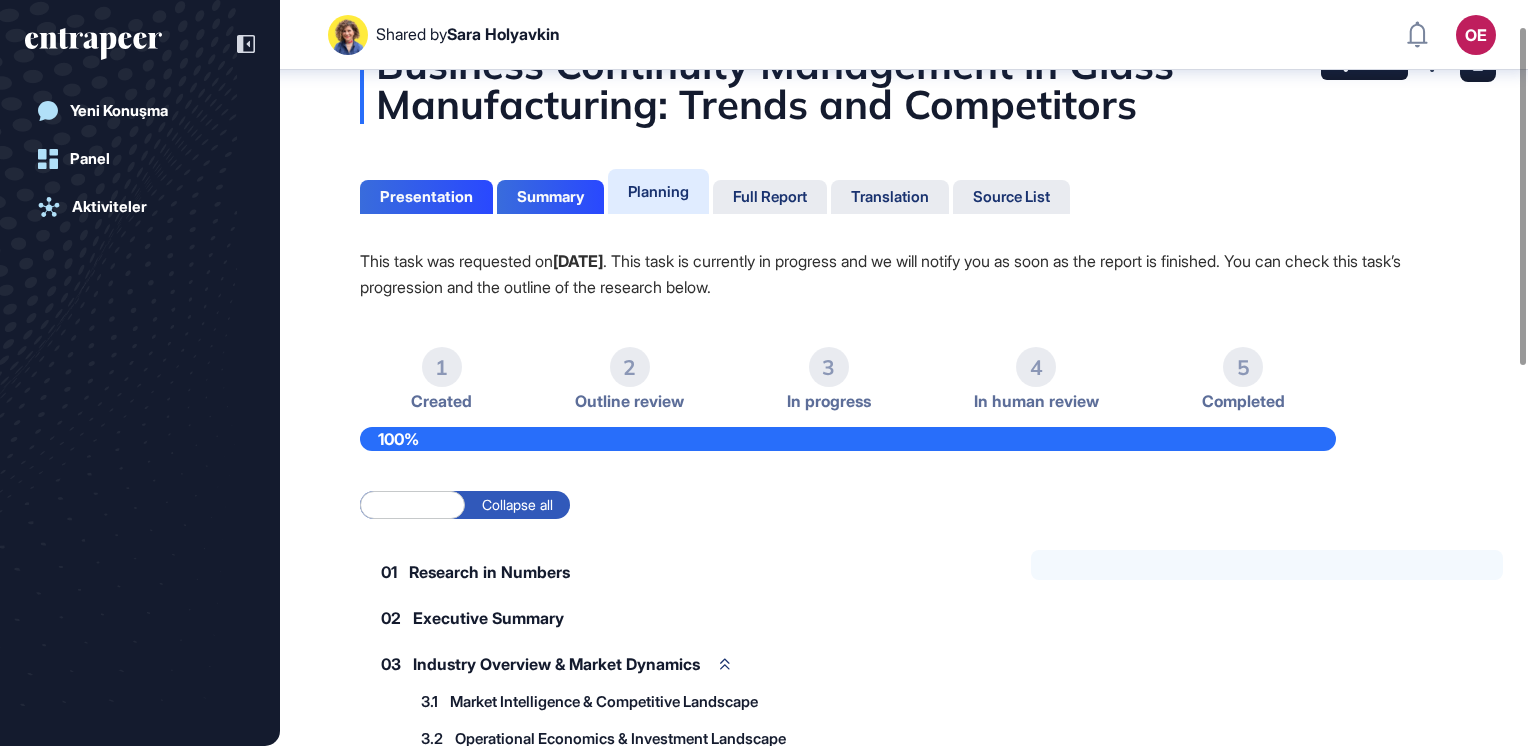 scroll, scrollTop: 57, scrollLeft: 0, axis: vertical 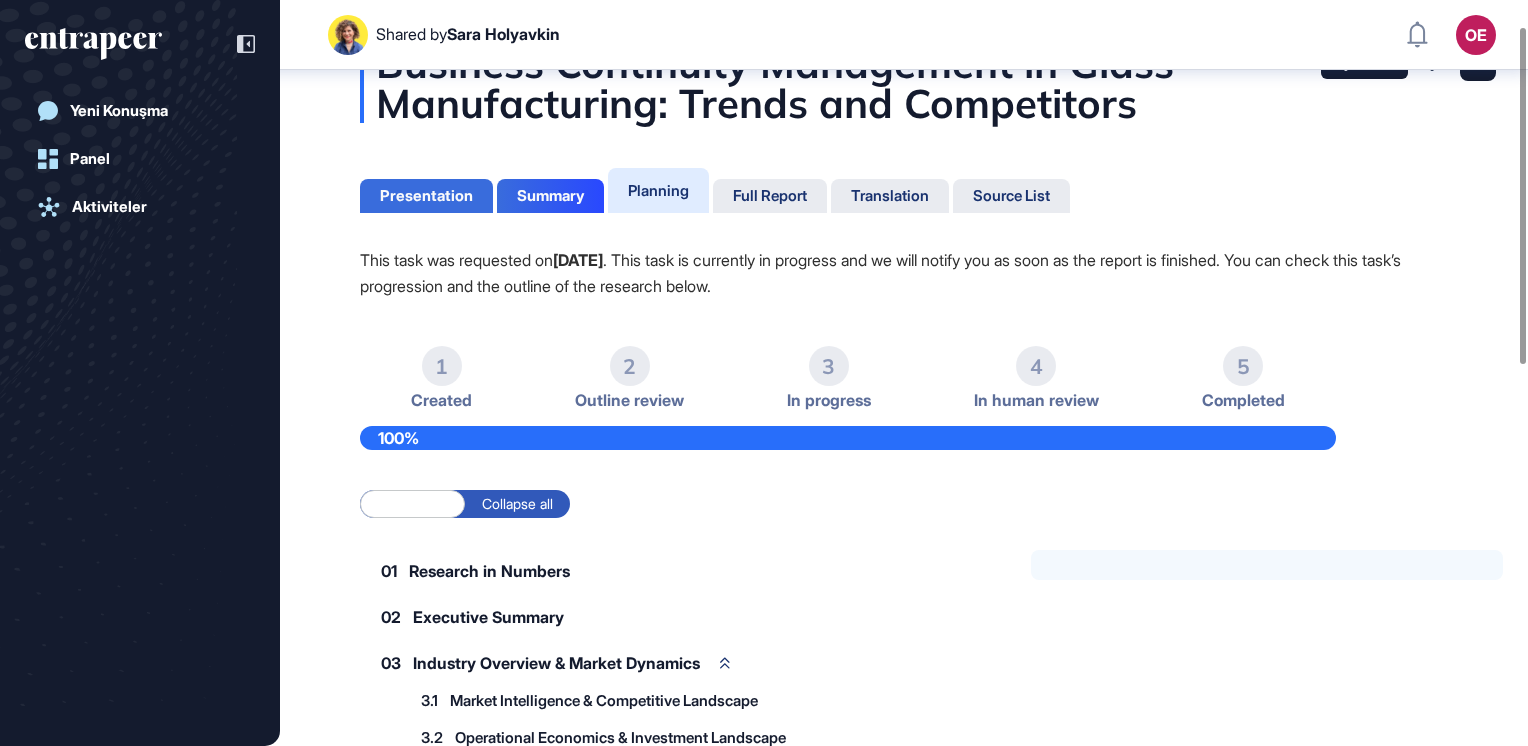 click on "Presentation" at bounding box center (426, 196) 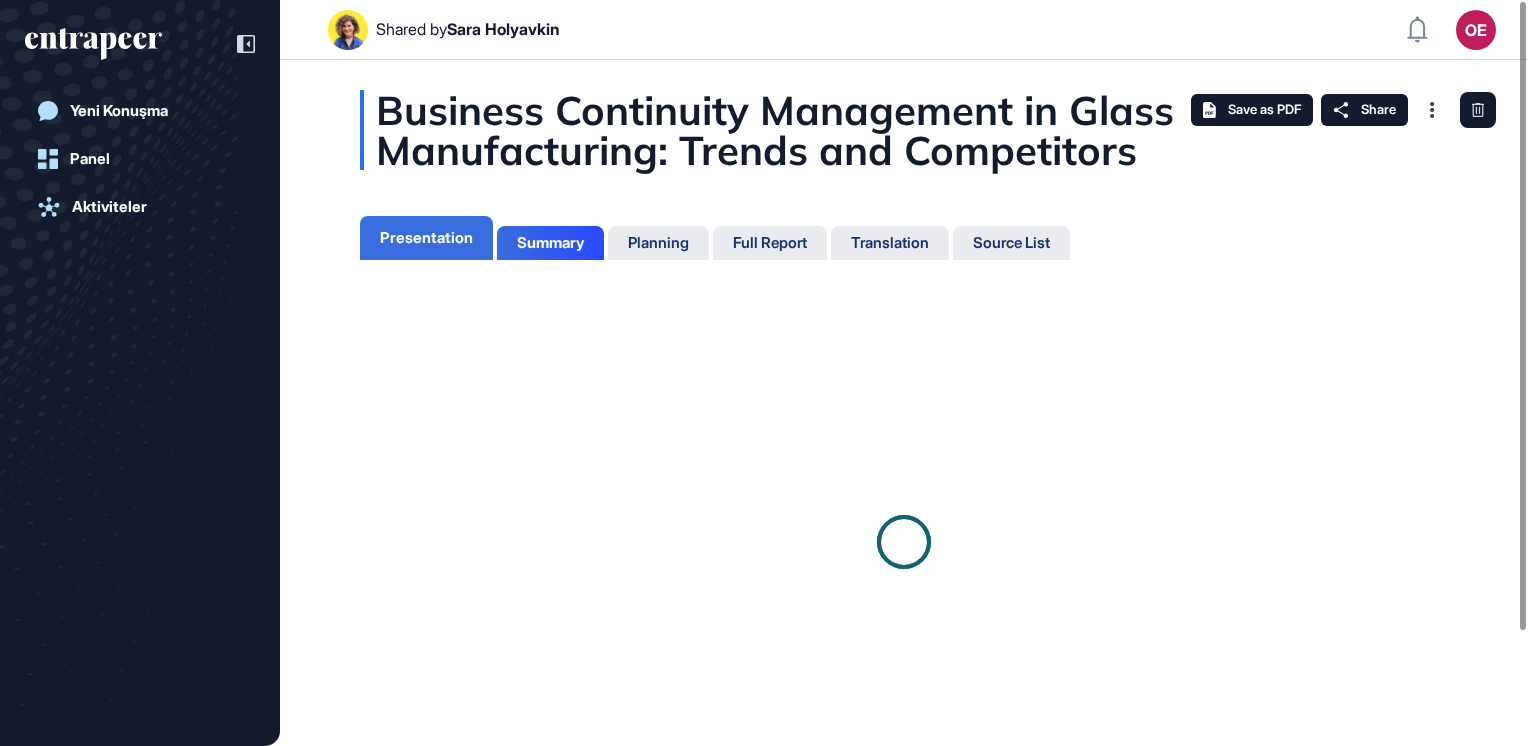 scroll, scrollTop: 646, scrollLeft: 5, axis: both 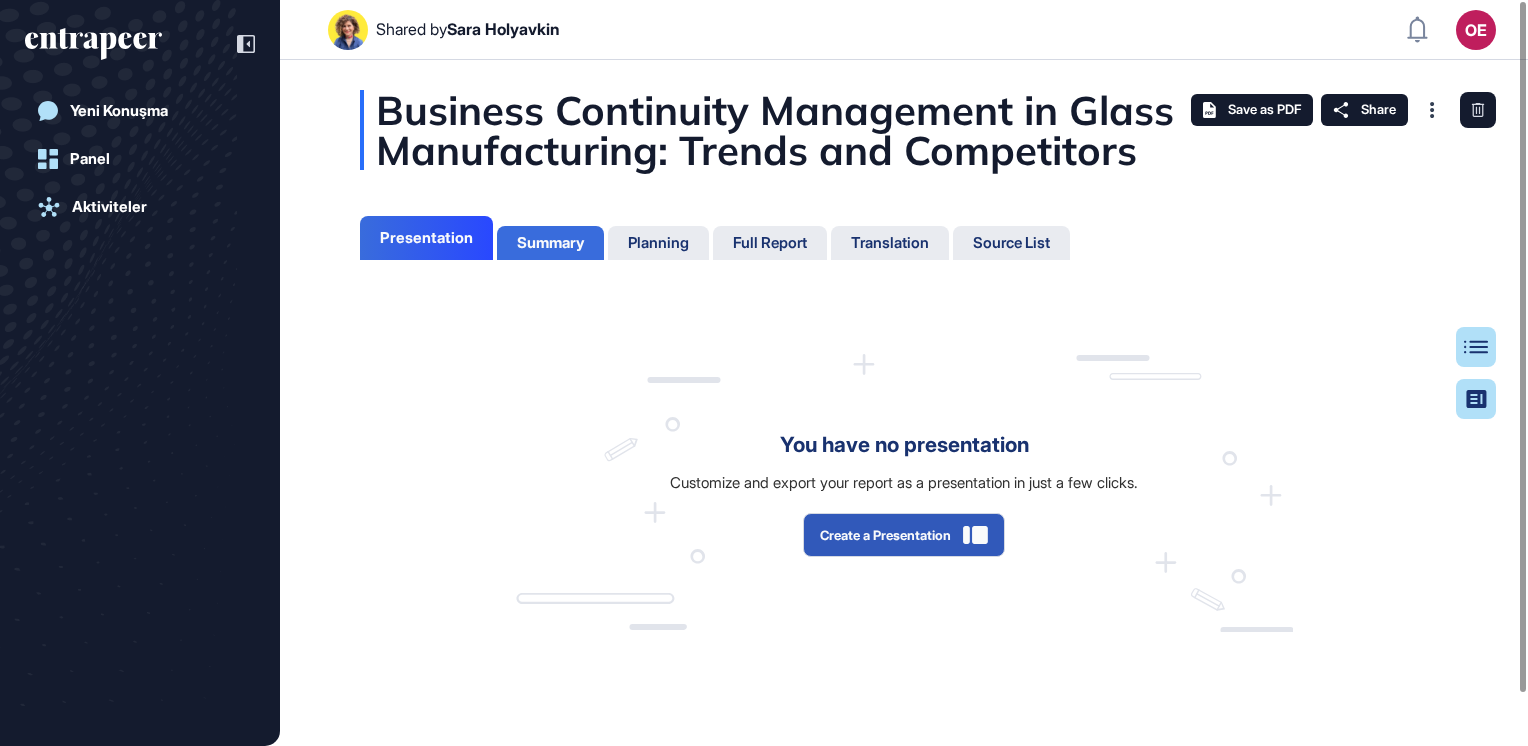 click on "Summary" at bounding box center [550, 243] 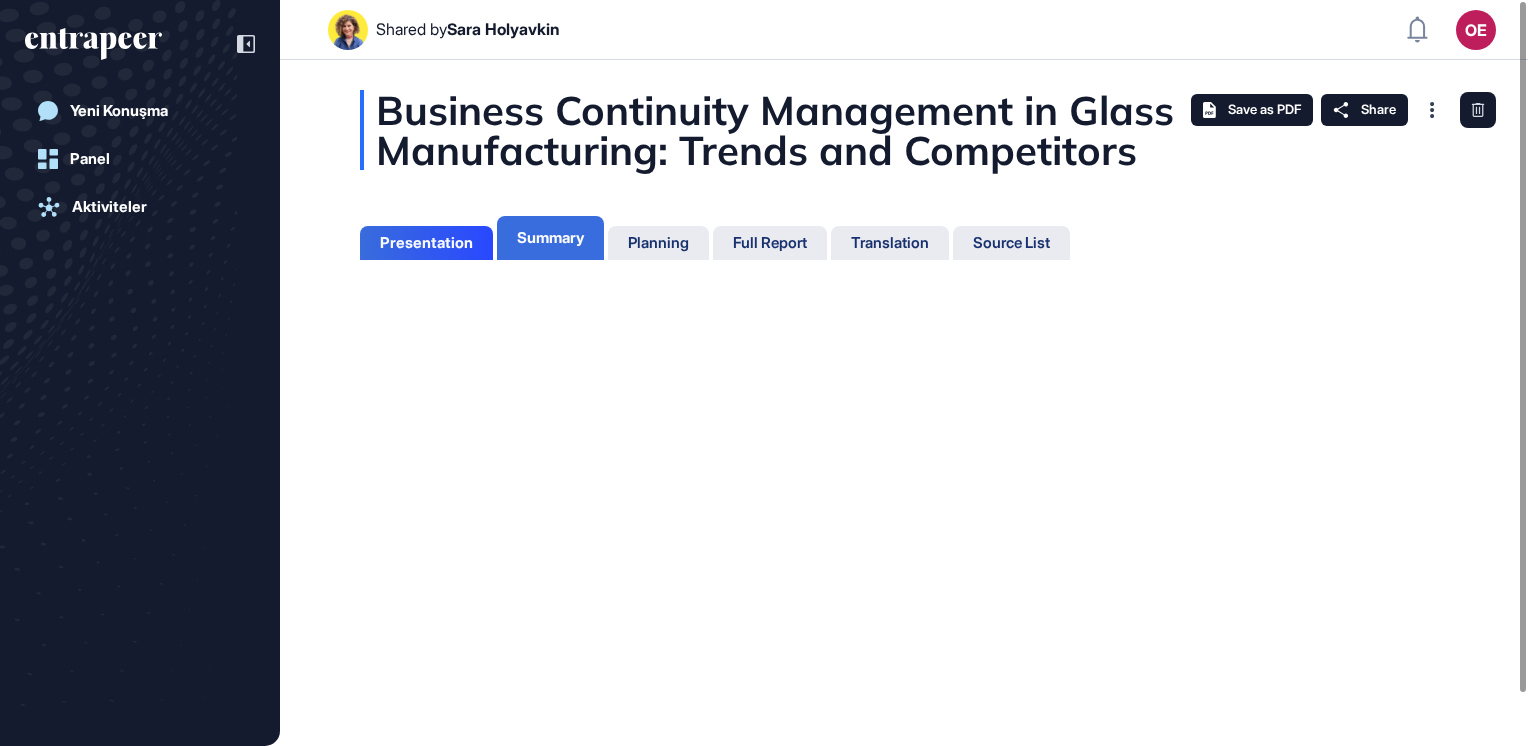 scroll, scrollTop: 646, scrollLeft: 5, axis: both 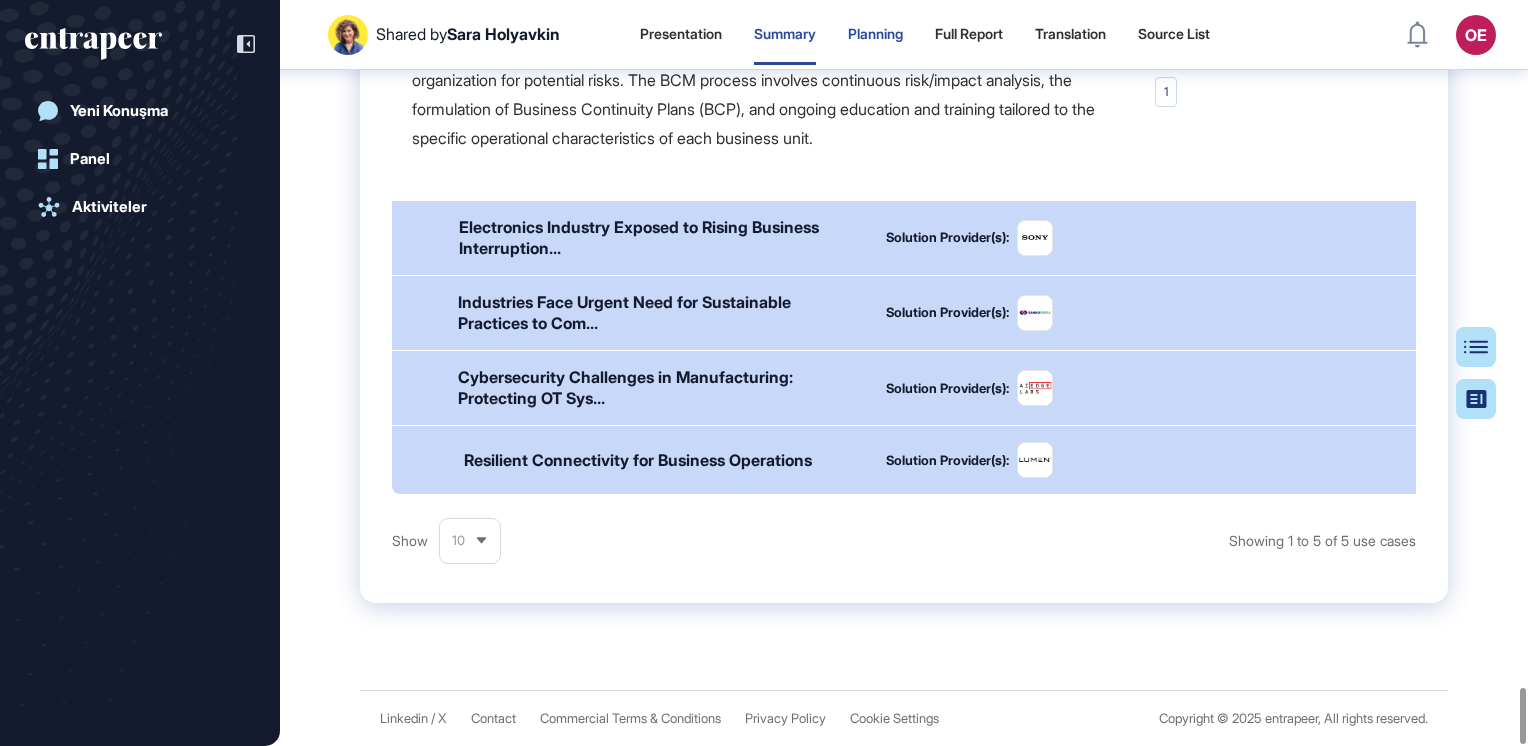 click on "Planning" at bounding box center [875, 34] 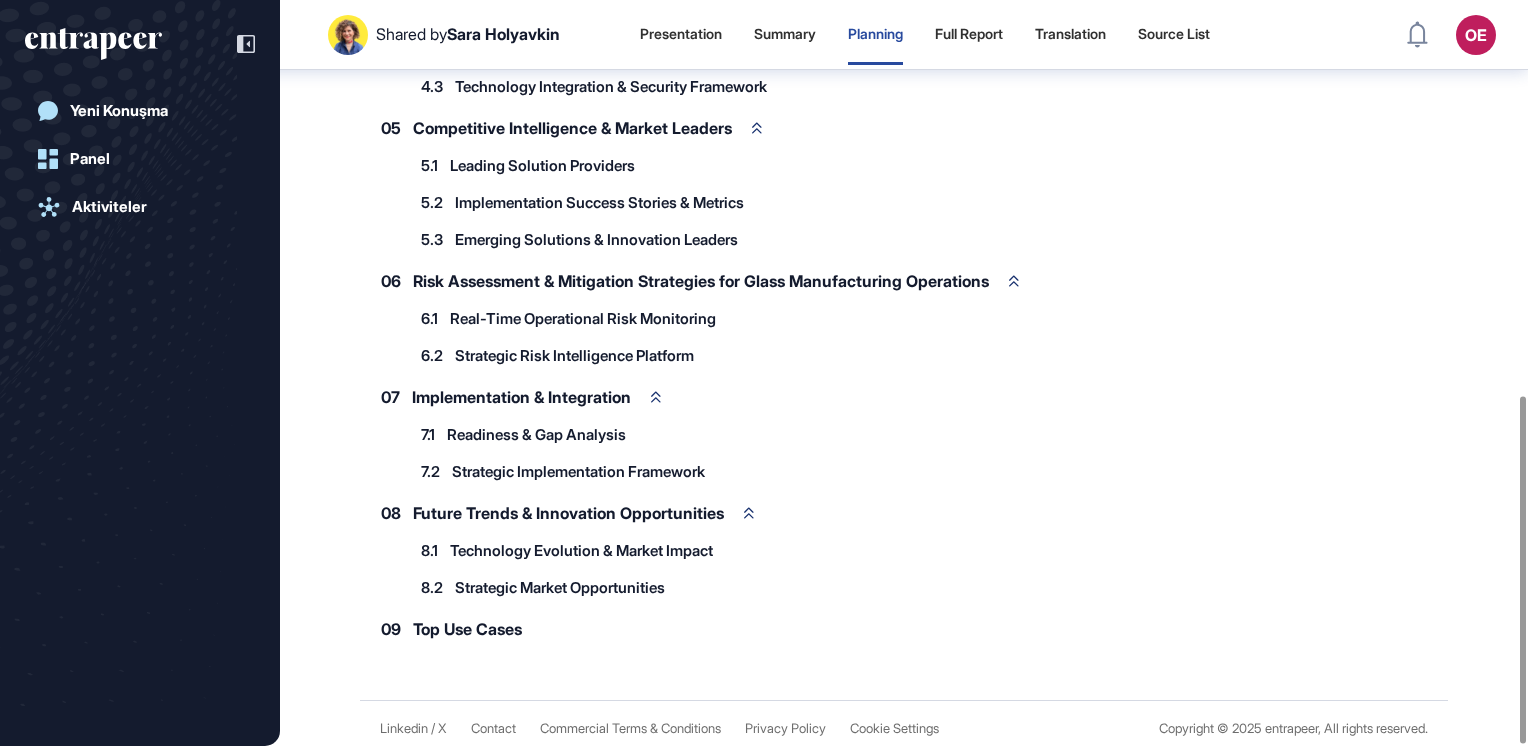 scroll, scrollTop: 848, scrollLeft: 0, axis: vertical 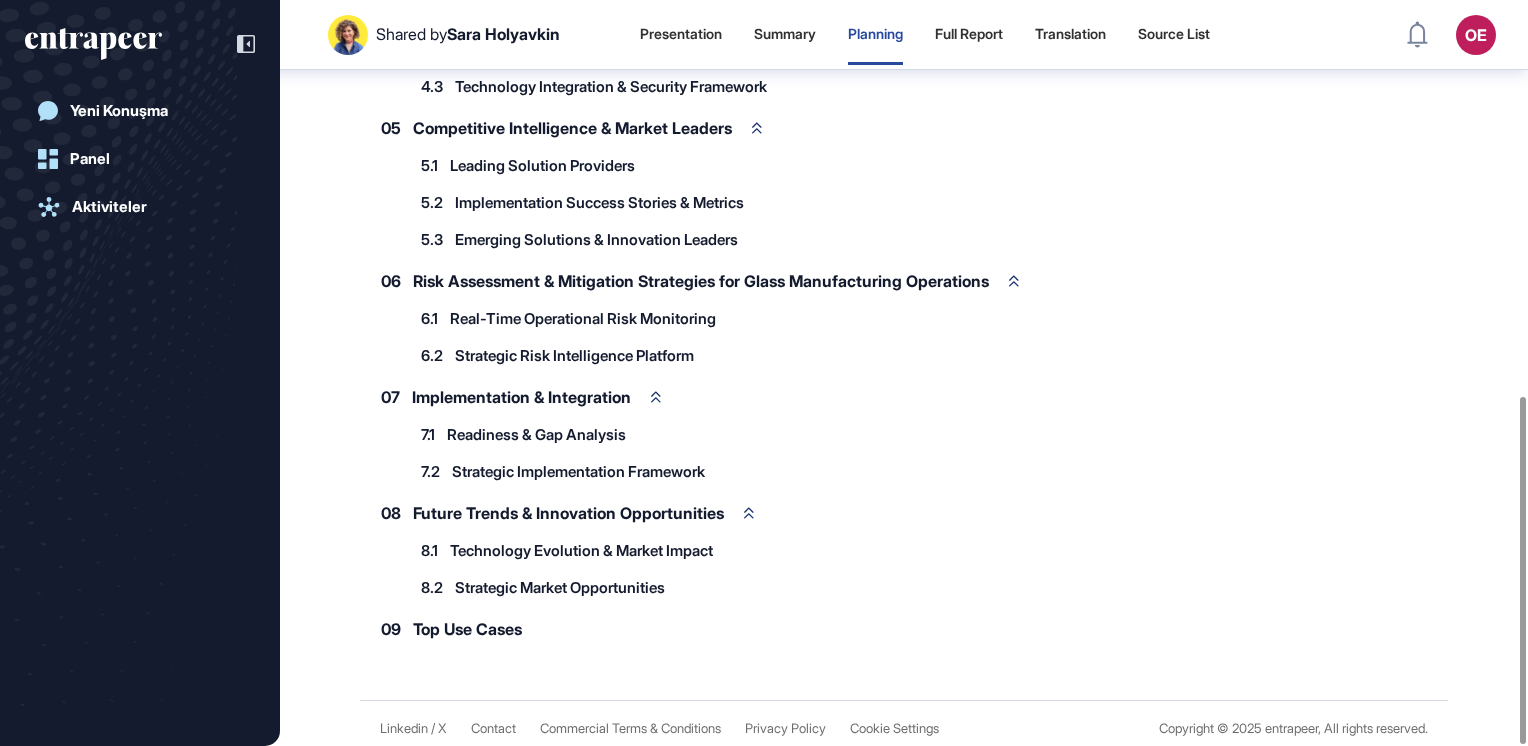 click on "Readiness & Gap Analysis" 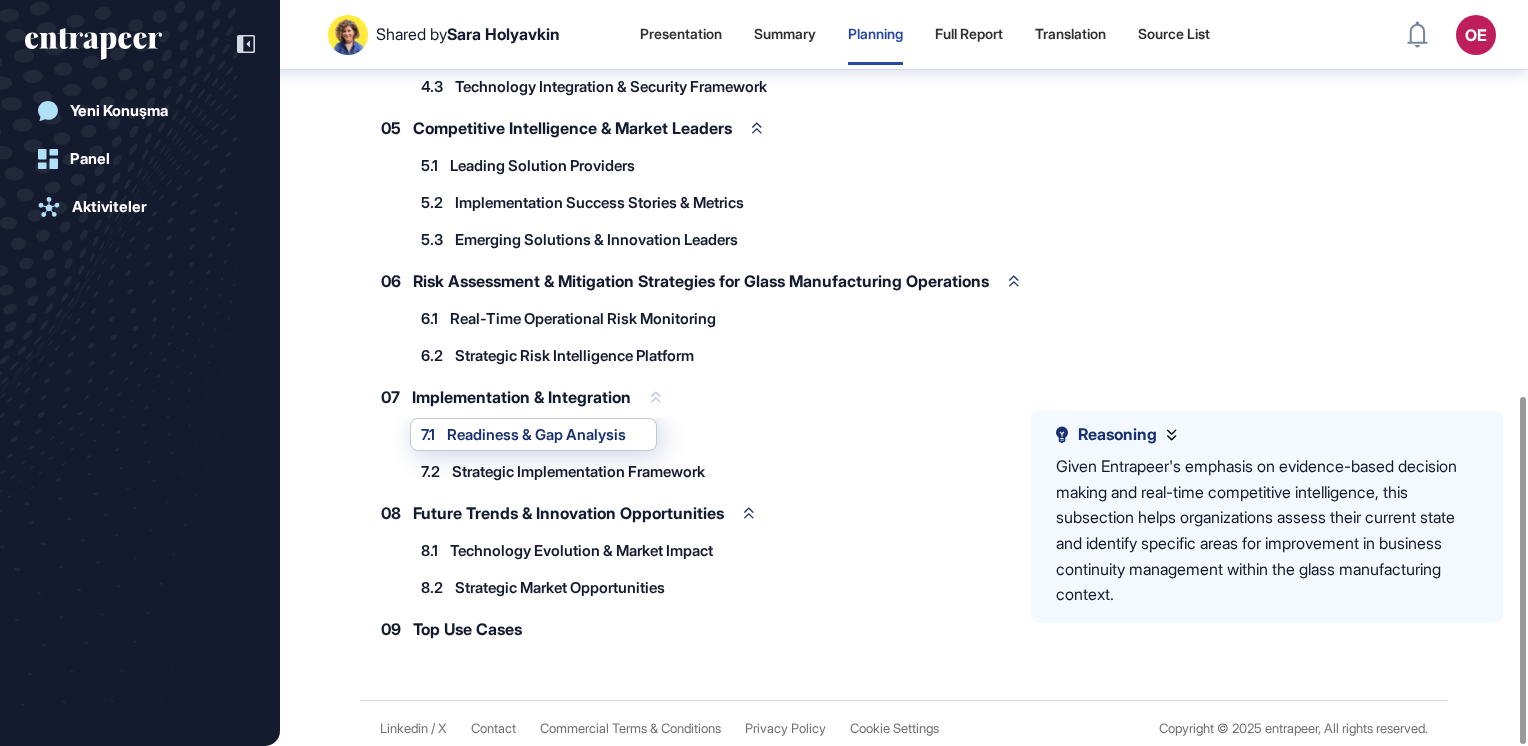 click on "07 Implementation & Integration" 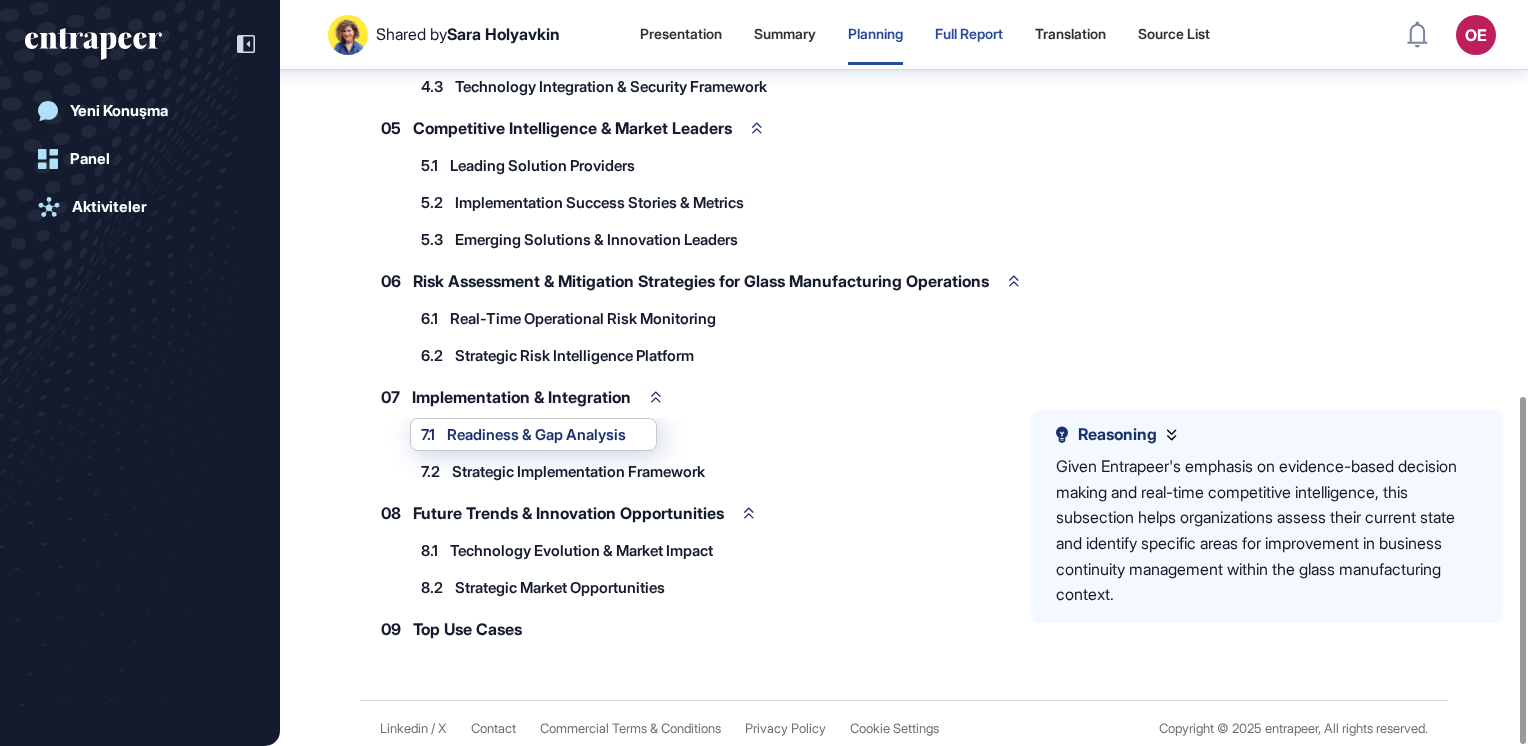 click on "Full Report" at bounding box center (969, 34) 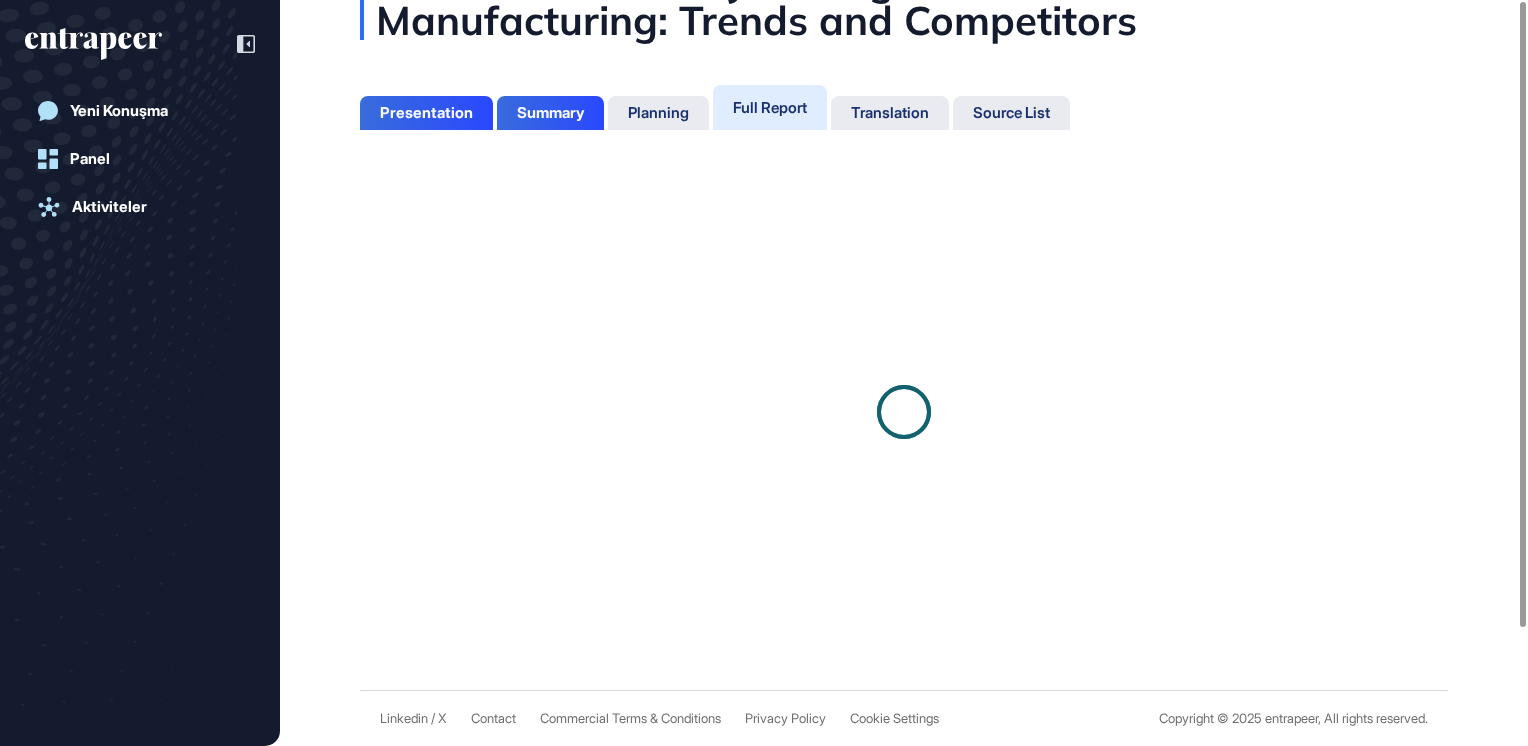 scroll, scrollTop: 0, scrollLeft: 0, axis: both 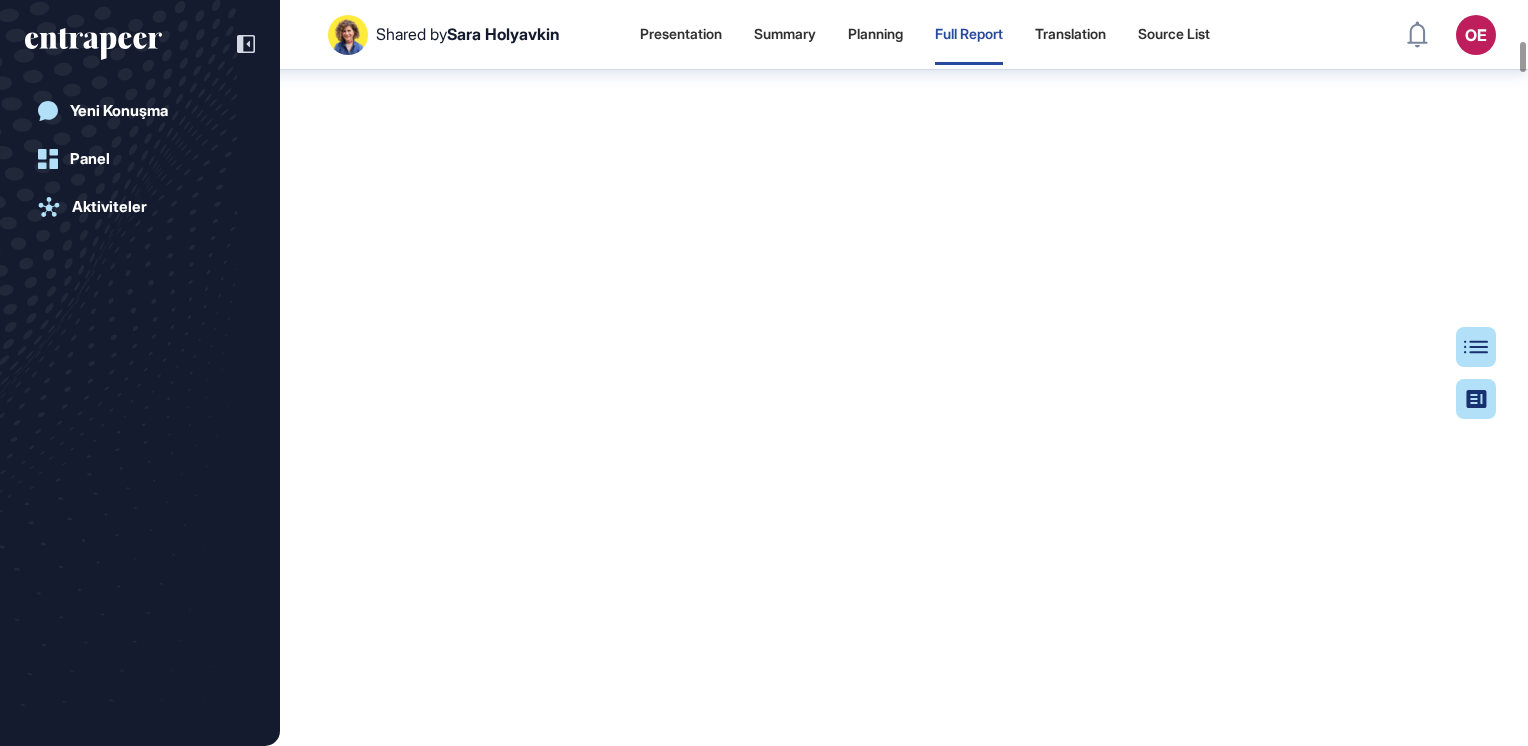 drag, startPoint x: 311, startPoint y: 466, endPoint x: 312, endPoint y: 447, distance: 19.026299 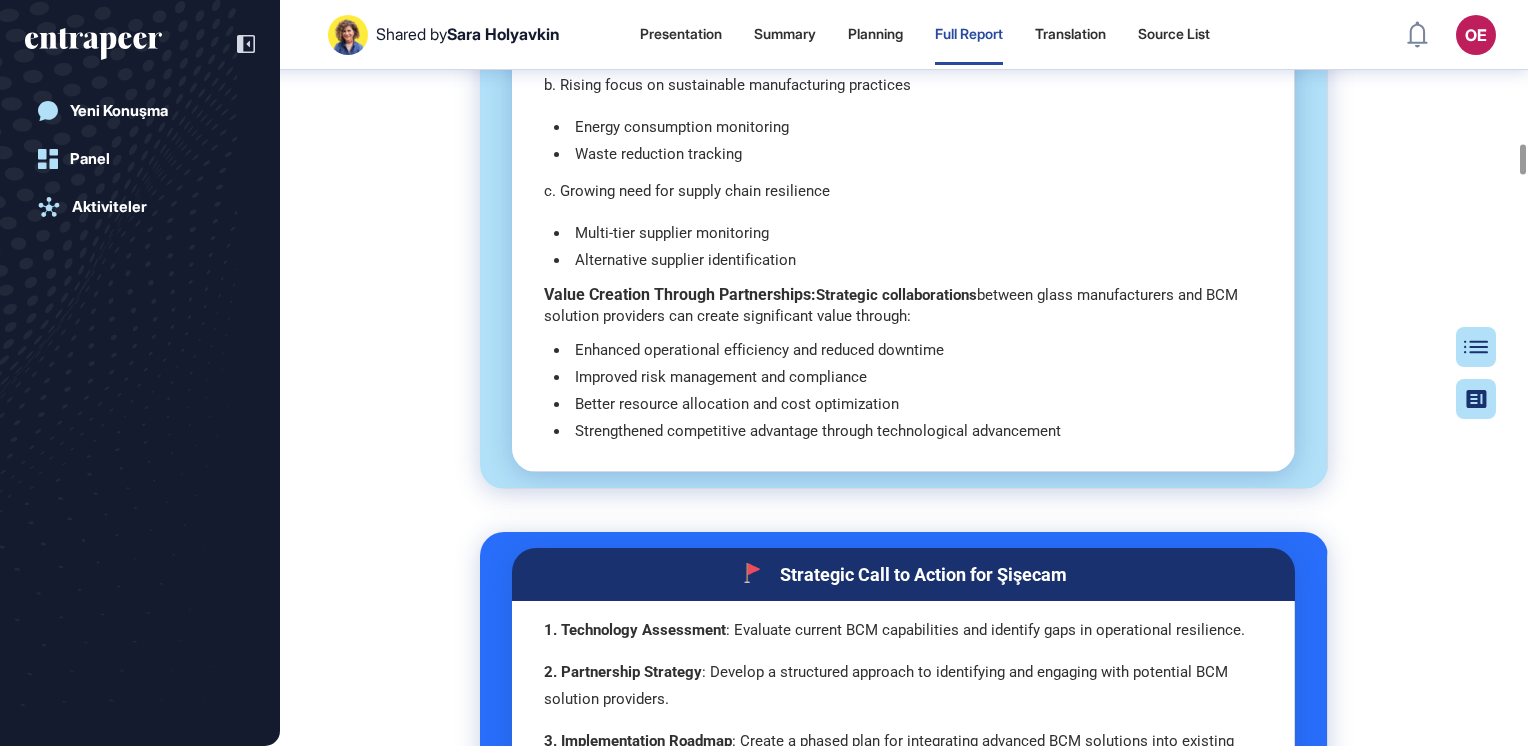 scroll, scrollTop: 17628, scrollLeft: 0, axis: vertical 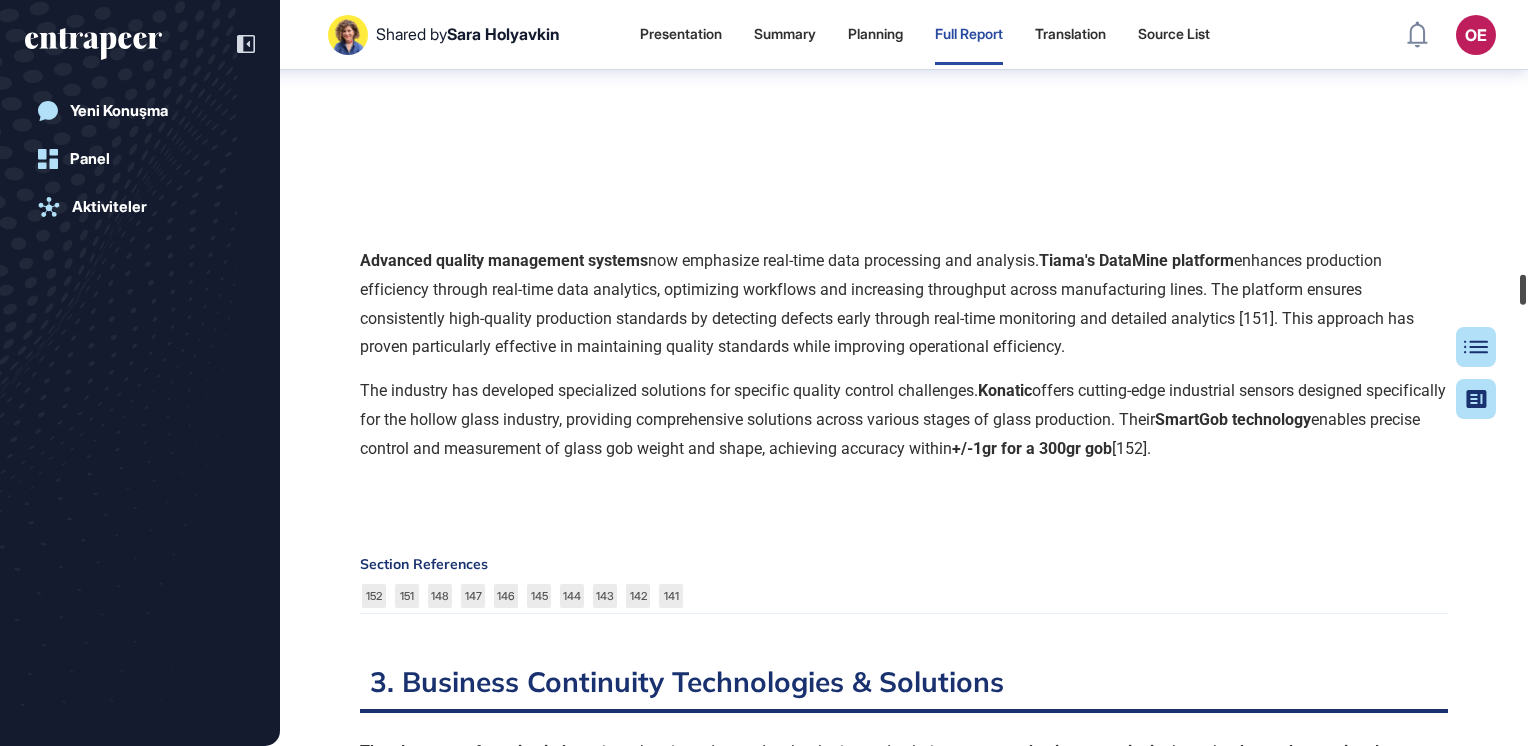 drag, startPoint x: 1525, startPoint y: 159, endPoint x: 1522, endPoint y: 287, distance: 128.03516 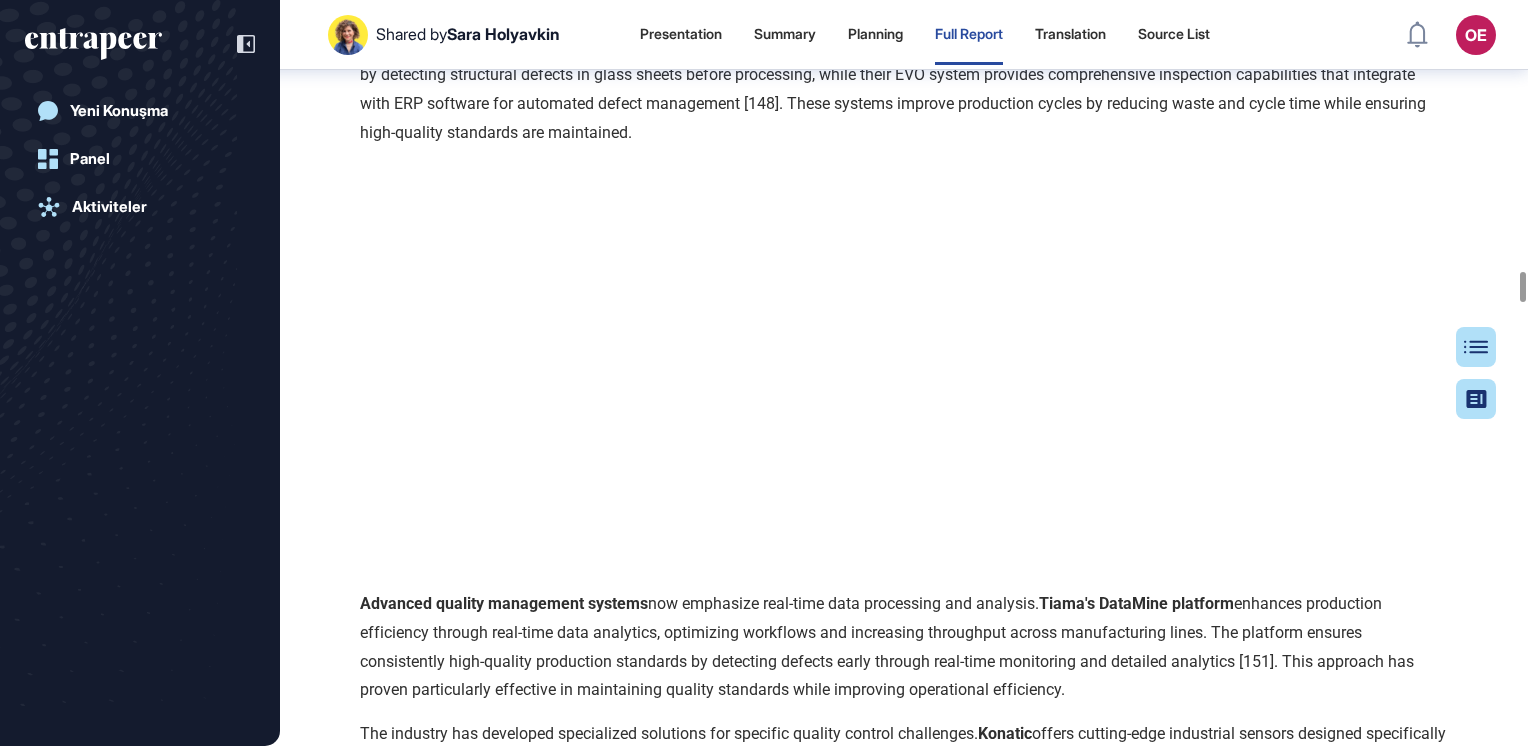 scroll, scrollTop: 33332, scrollLeft: 0, axis: vertical 